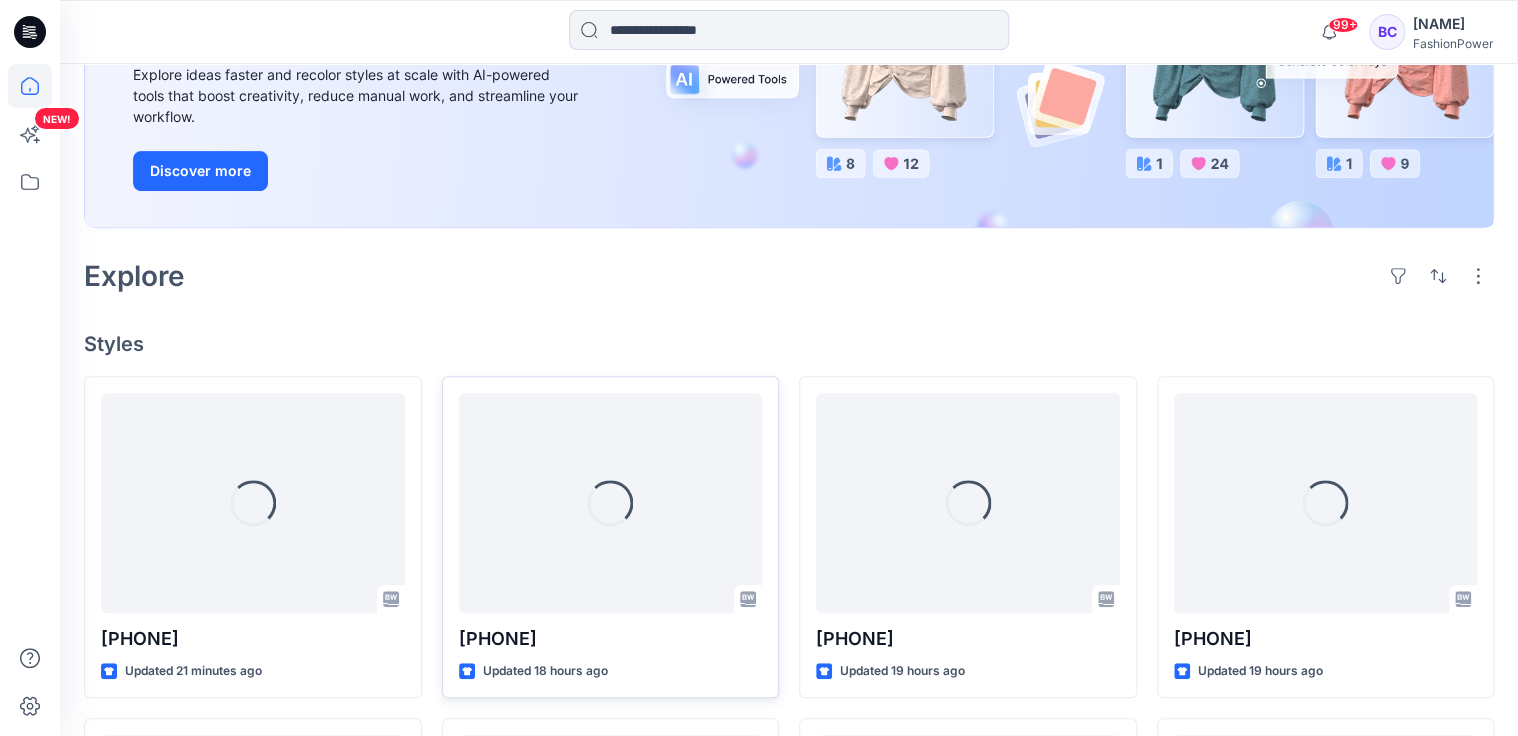 scroll, scrollTop: 400, scrollLeft: 0, axis: vertical 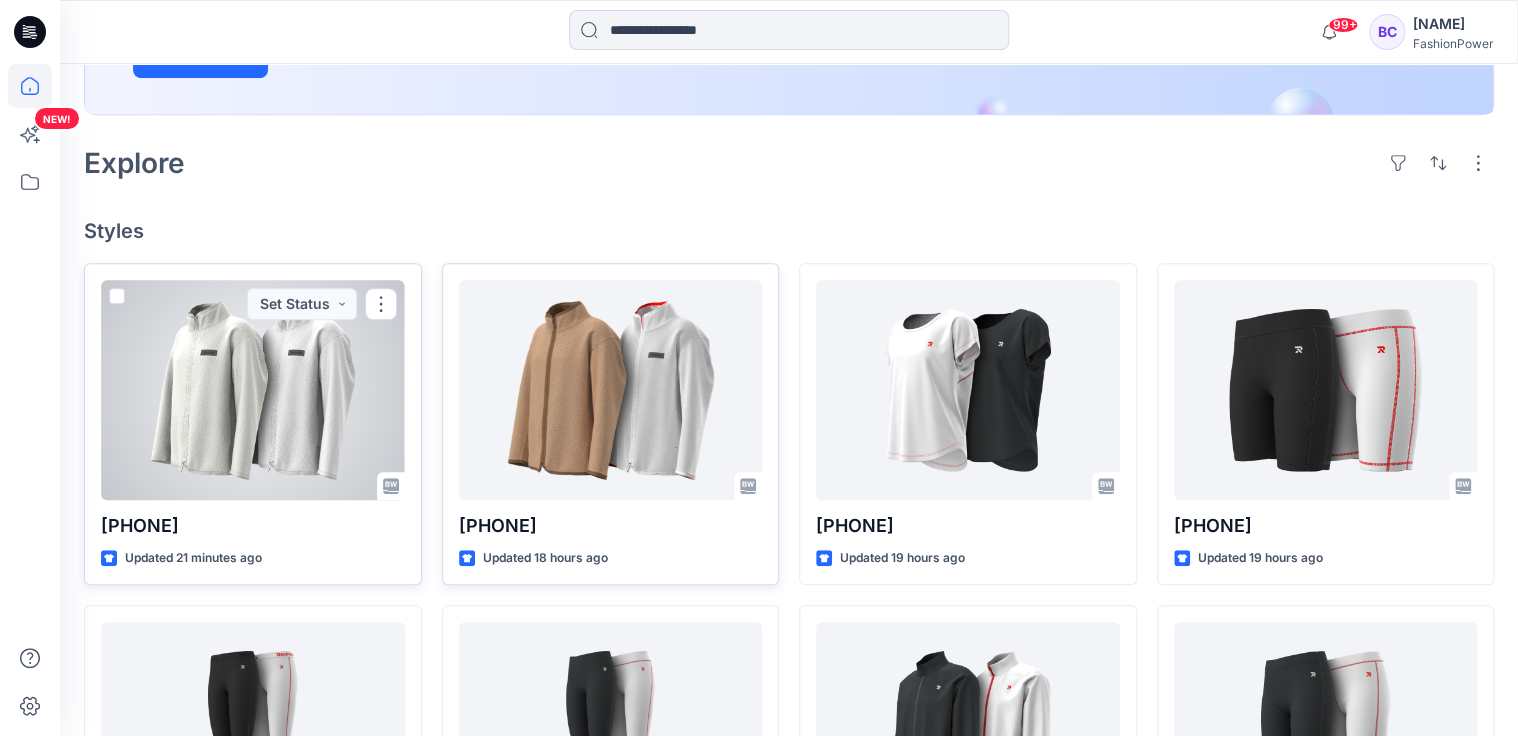 click at bounding box center [253, 390] 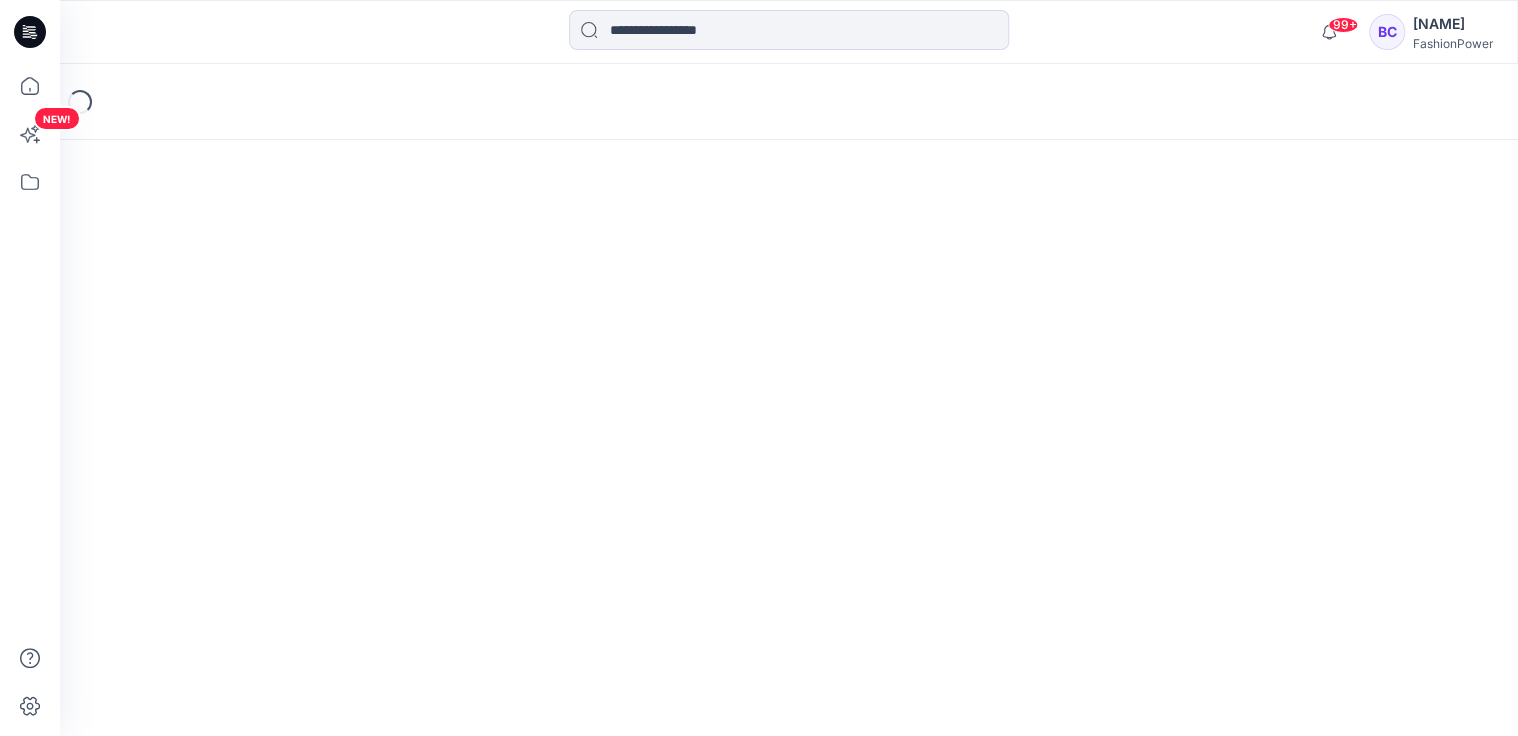 scroll, scrollTop: 0, scrollLeft: 0, axis: both 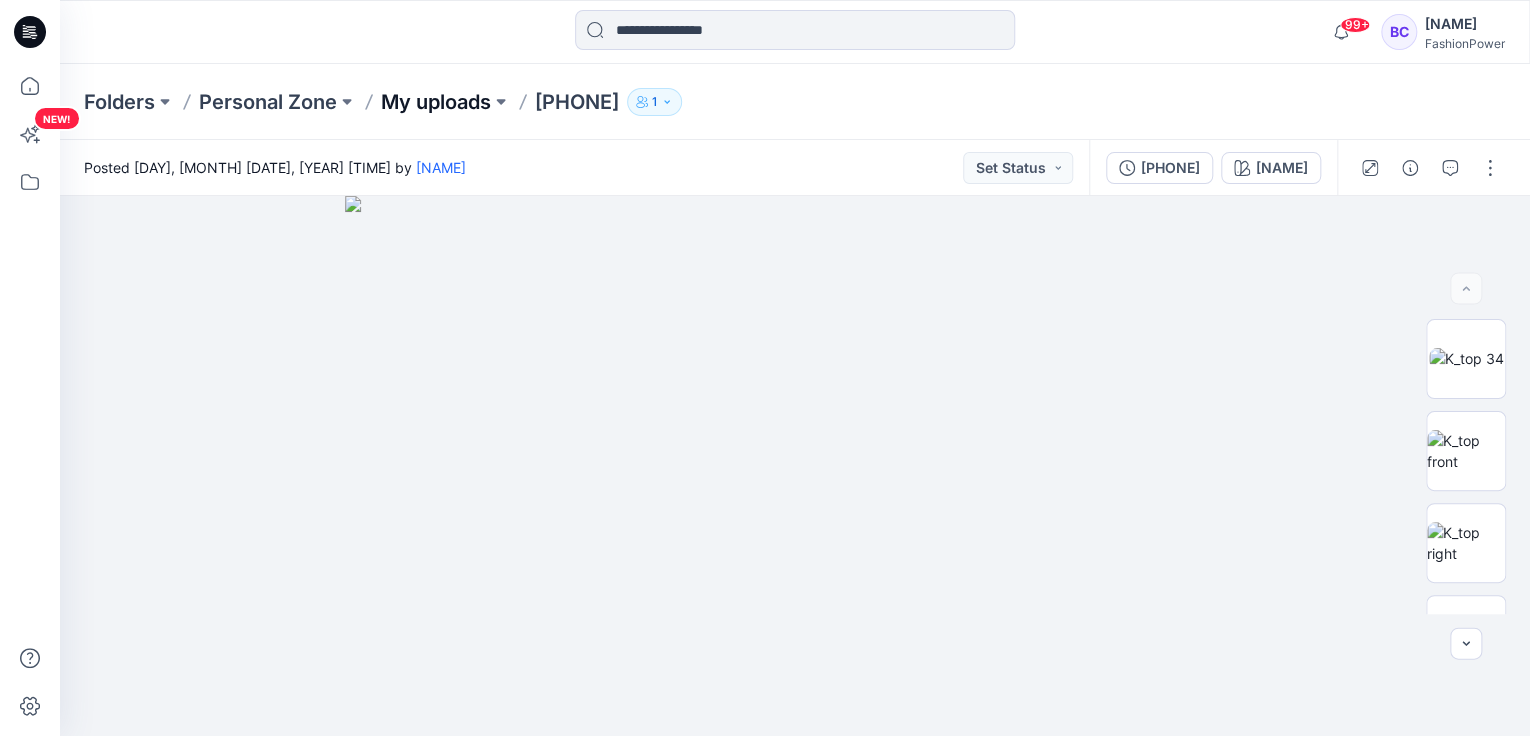 click on "My uploads" at bounding box center [436, 102] 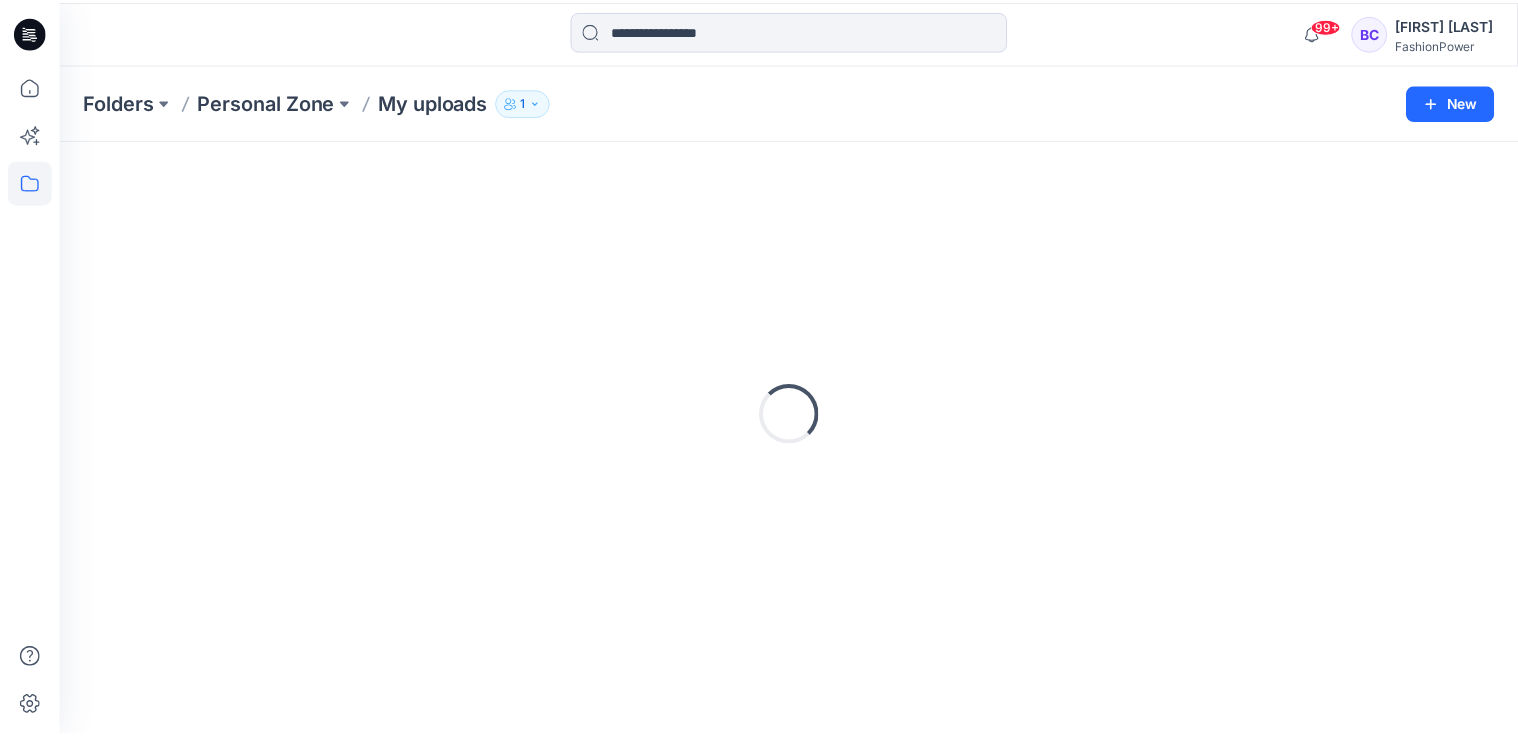 scroll, scrollTop: 0, scrollLeft: 0, axis: both 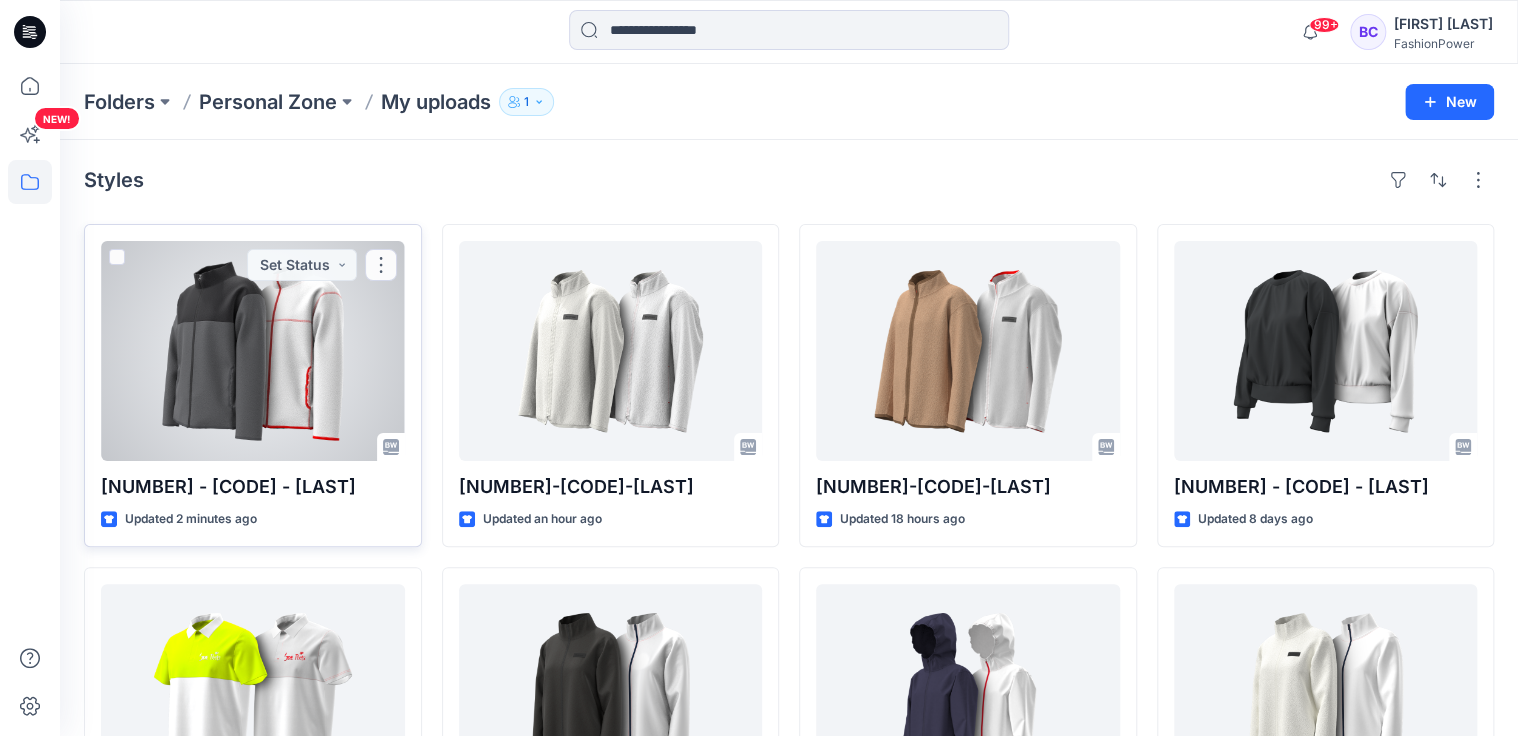 click at bounding box center (253, 351) 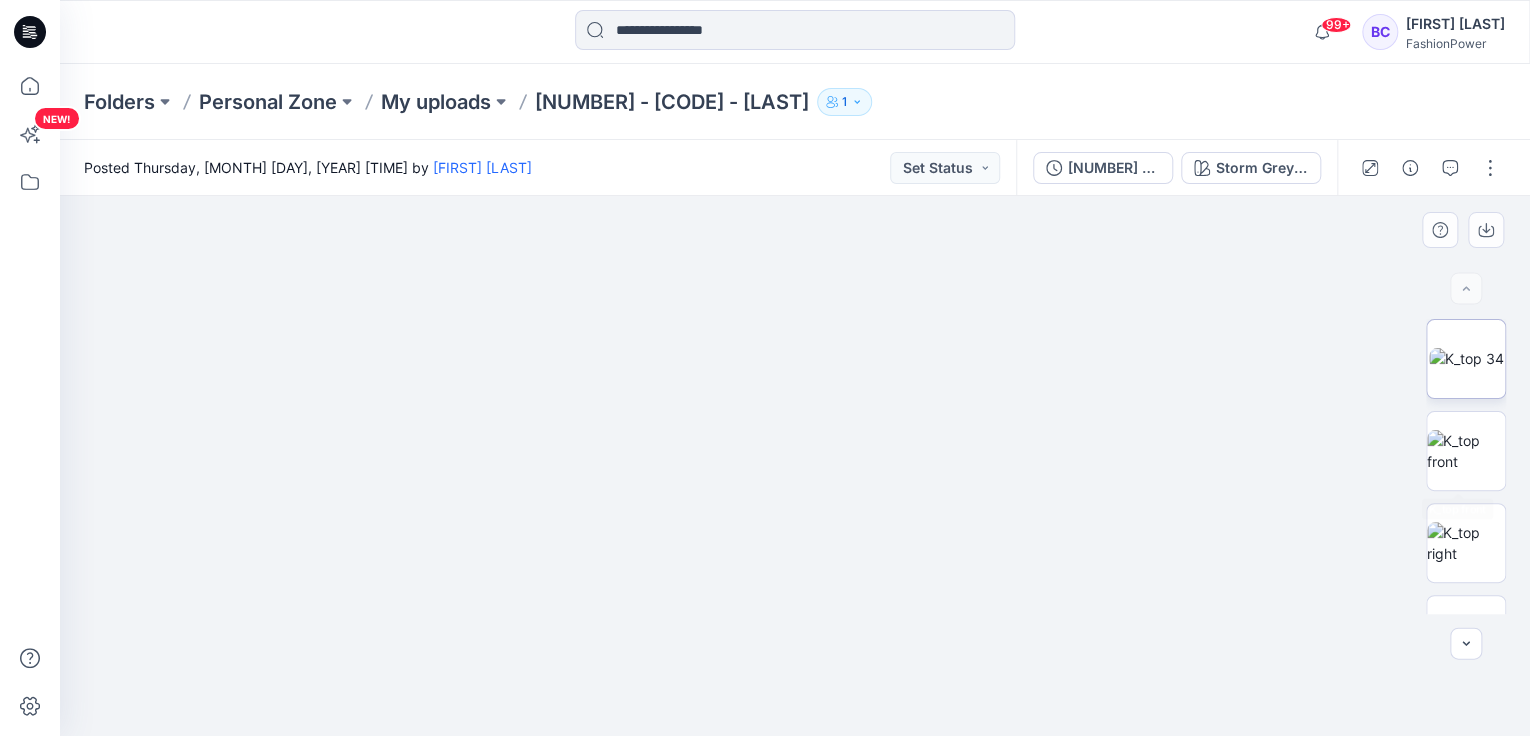 click at bounding box center [1466, 358] 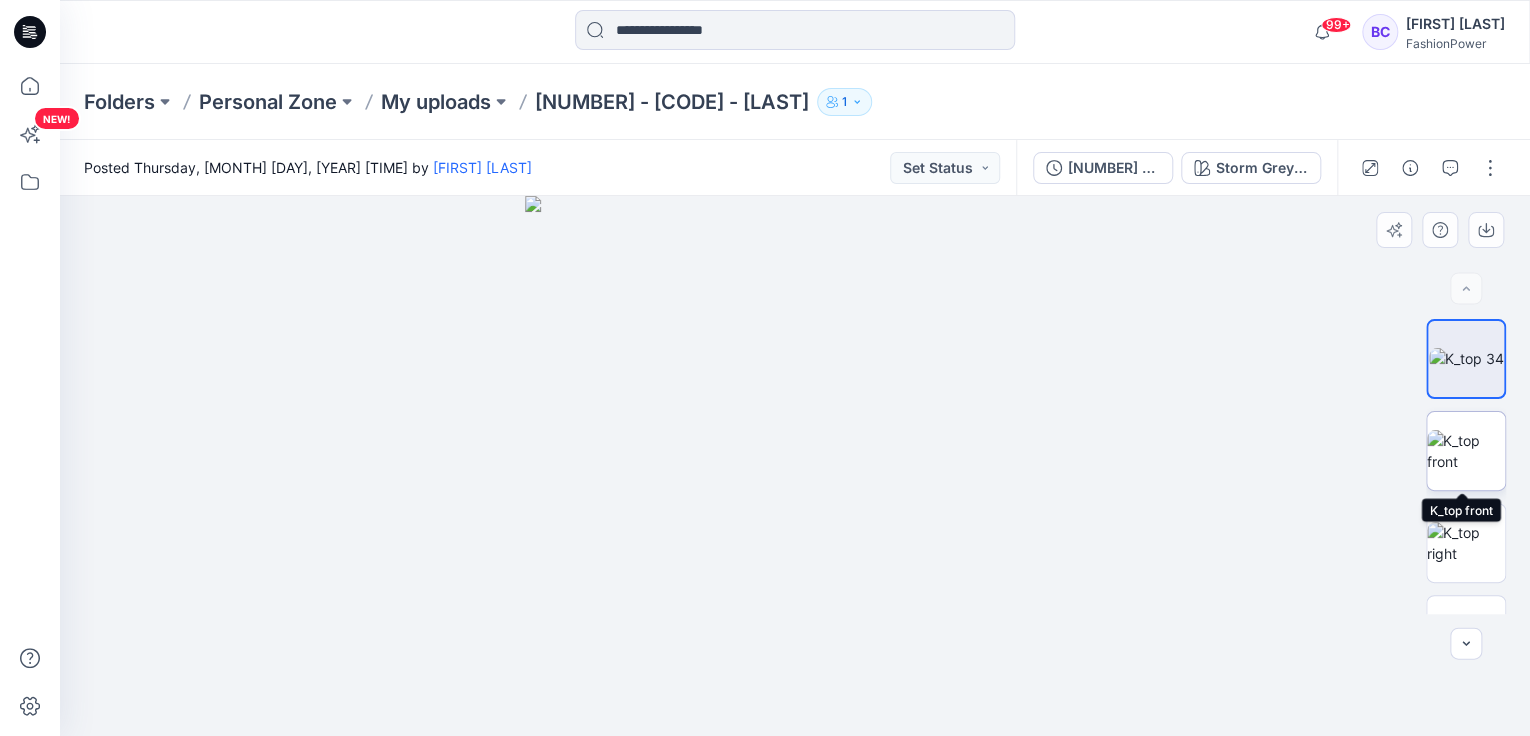 click at bounding box center [1466, 451] 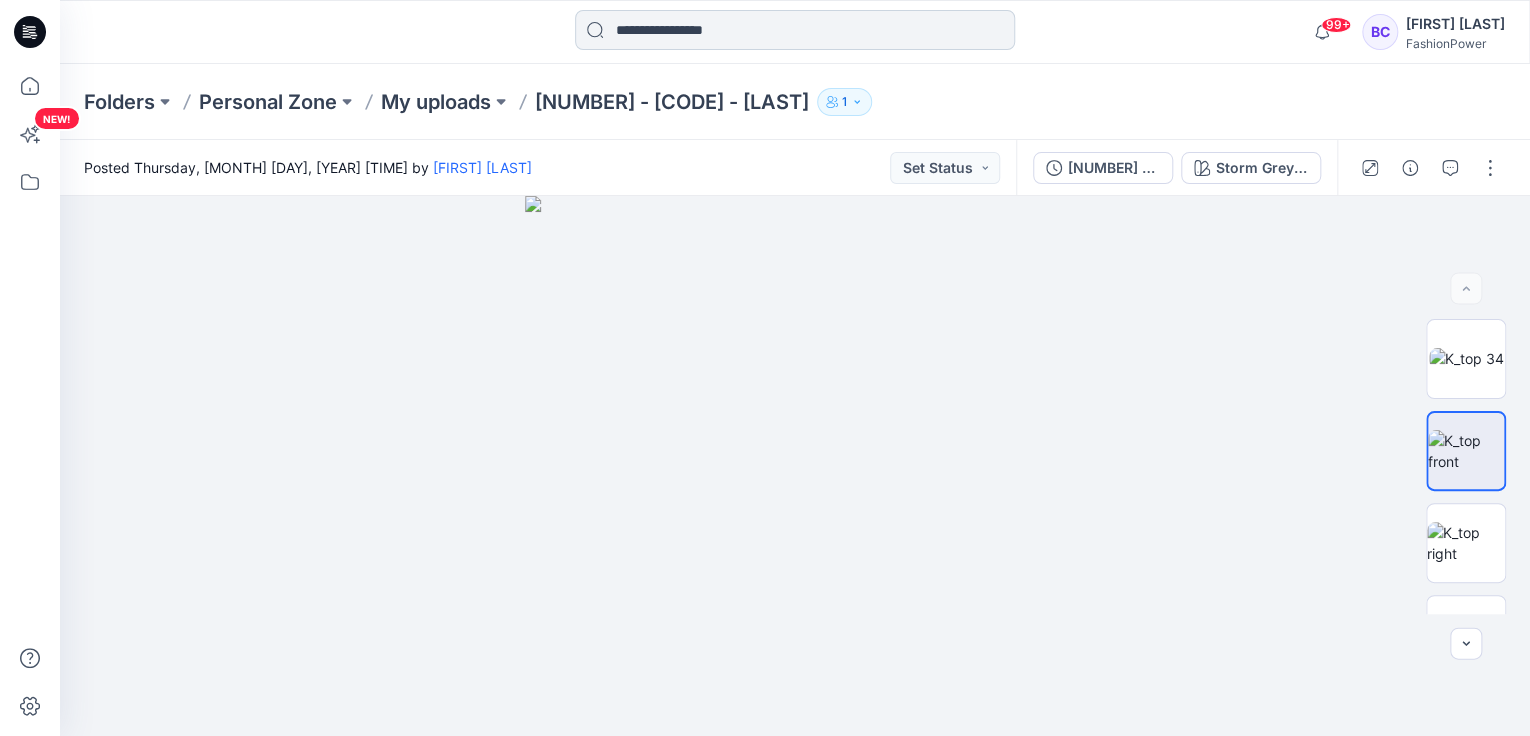 click at bounding box center [795, 30] 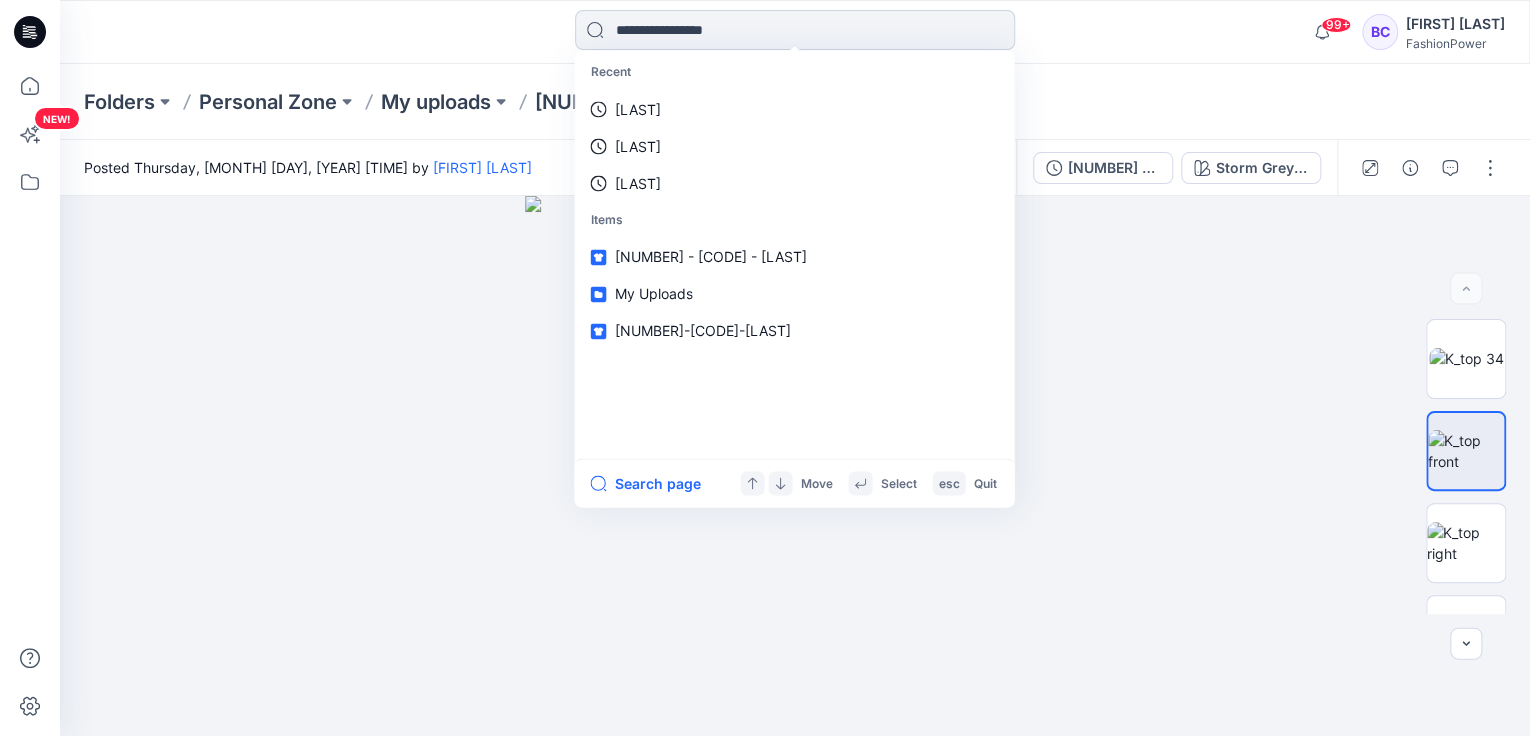 paste on "********" 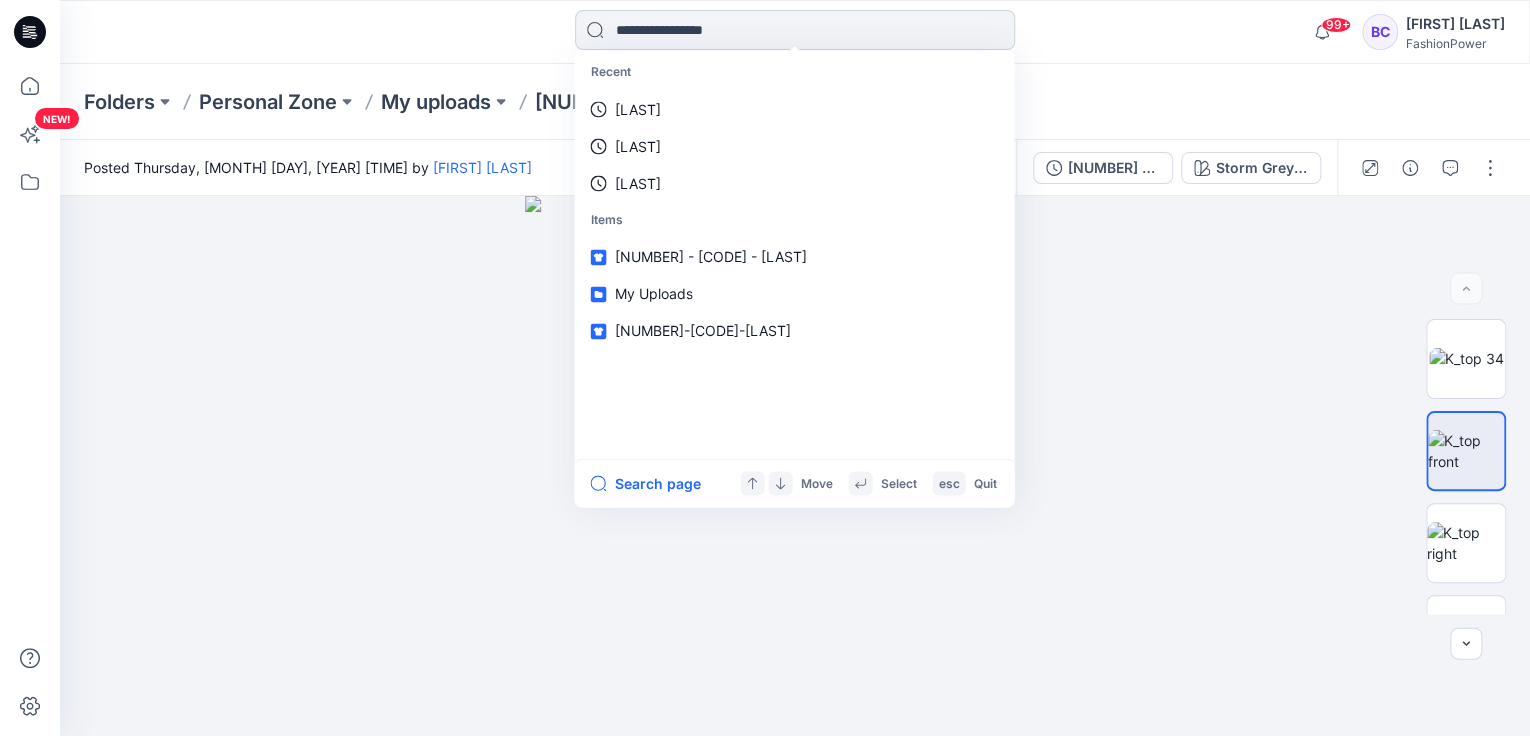 type on "********" 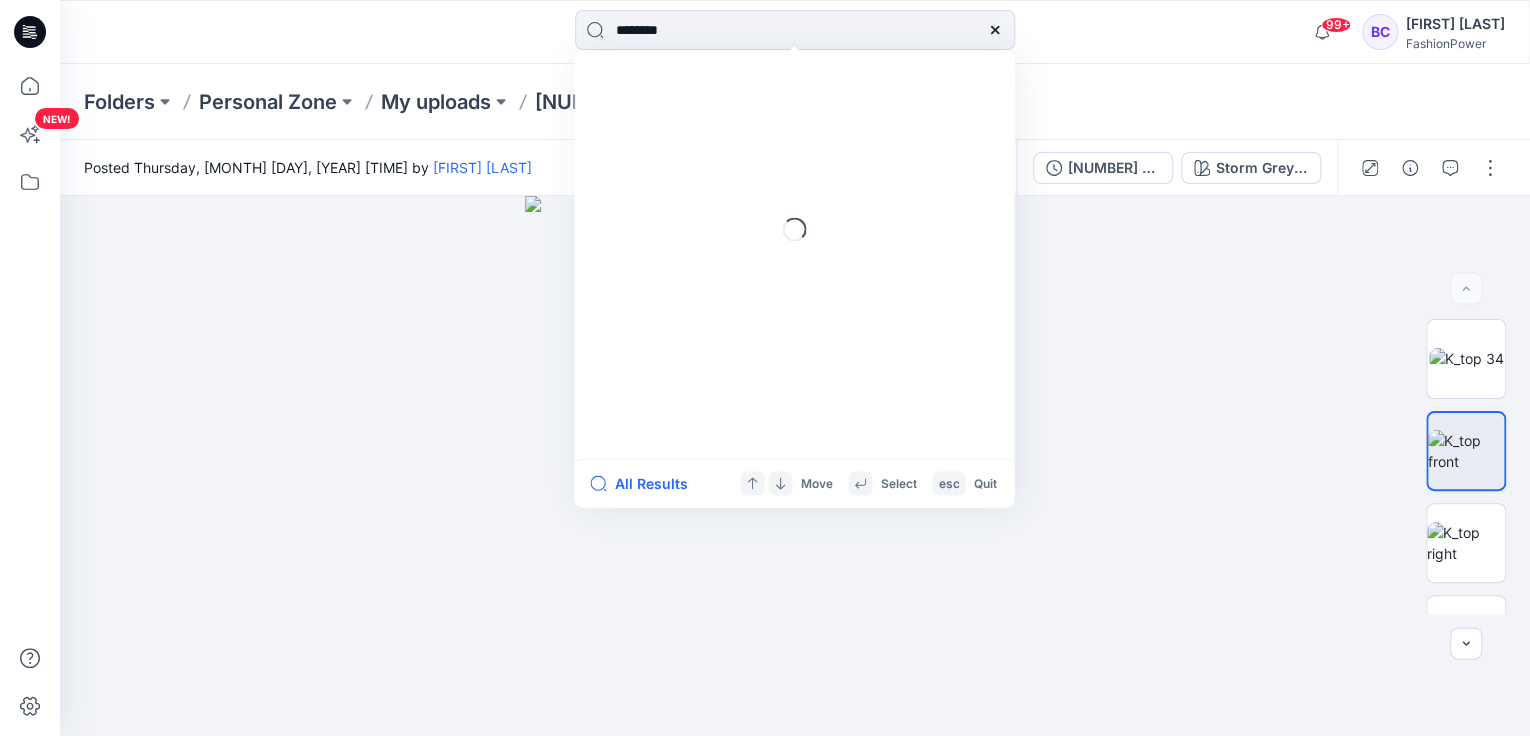 type 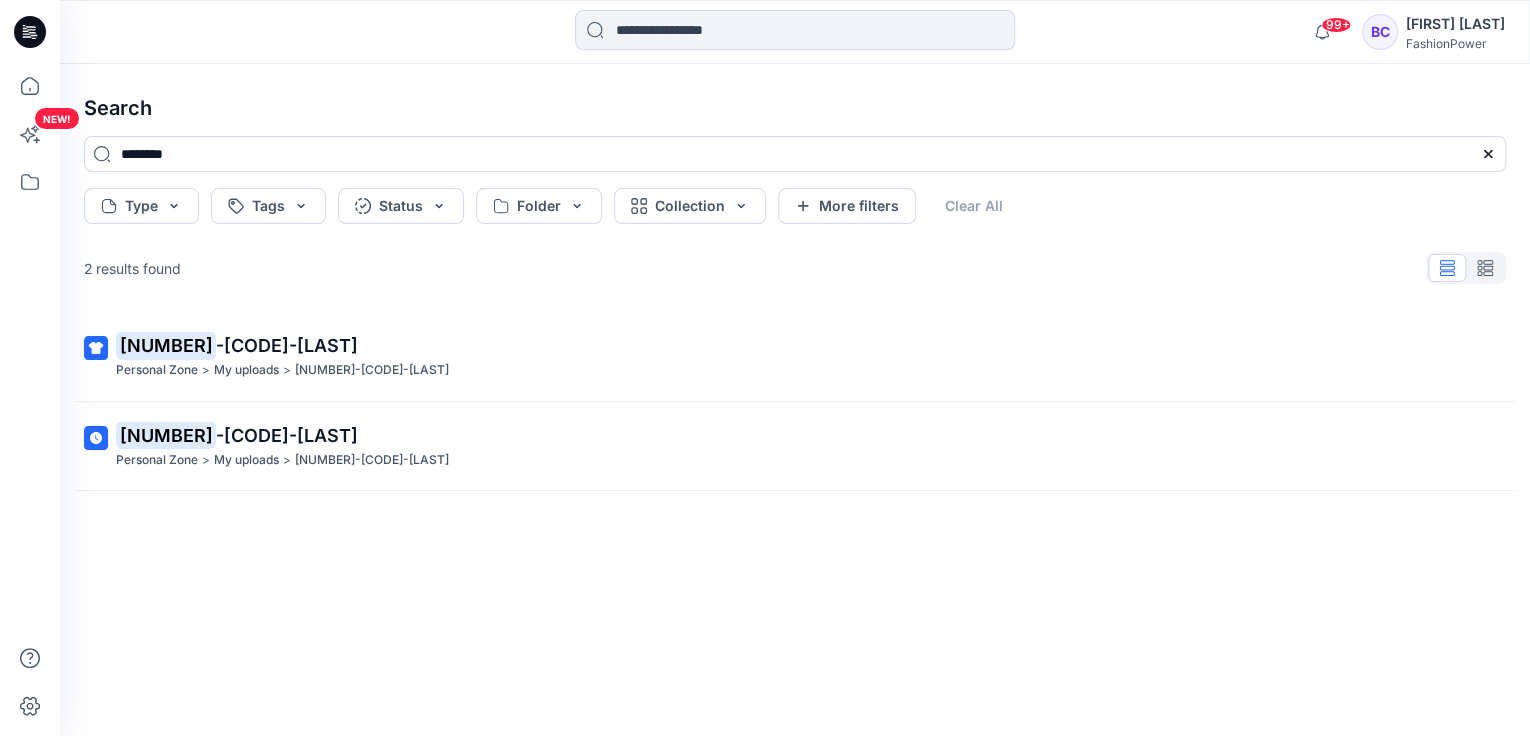 click on "-[CODE]-[LAST]" at bounding box center [287, 345] 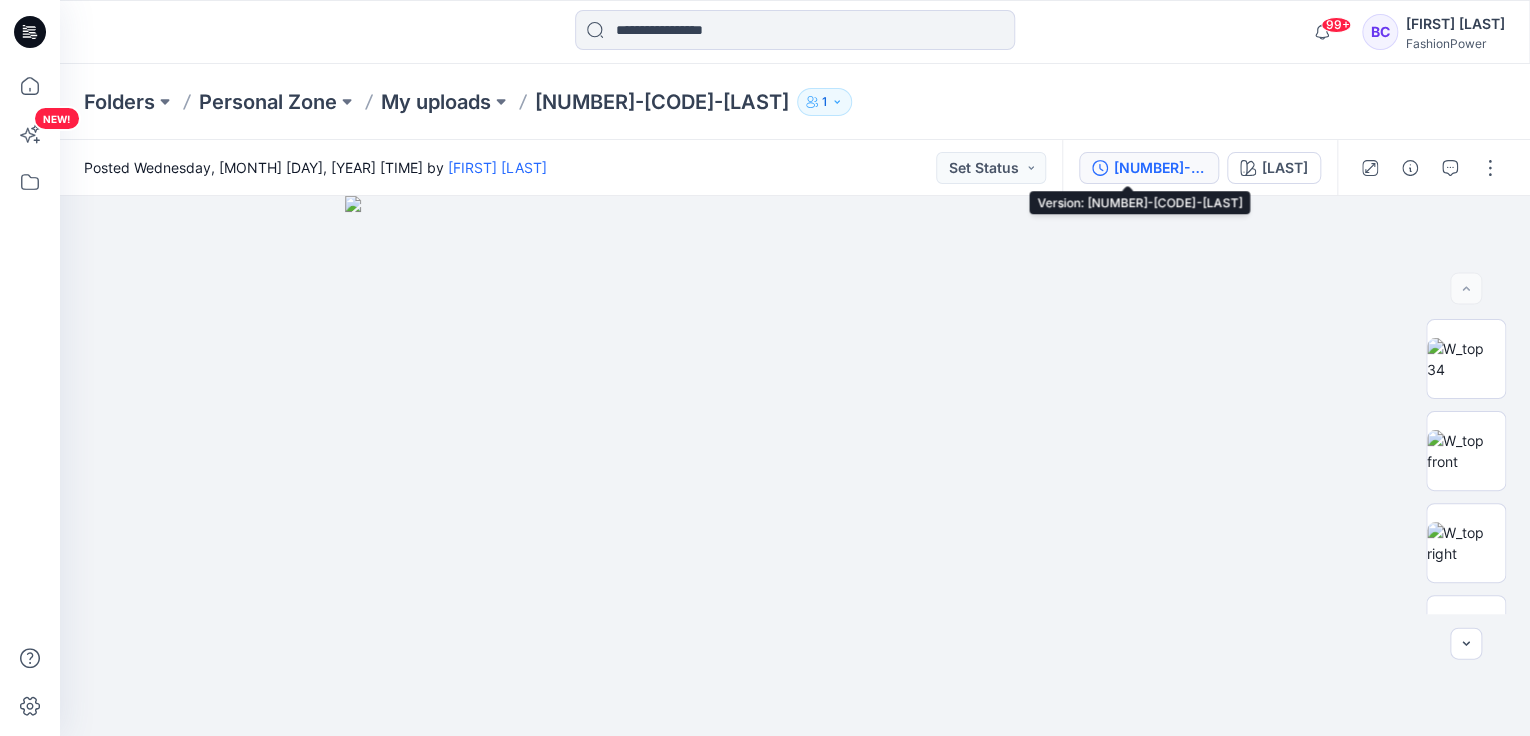 click on "[NUMBER]-[CODE]-[LAST]" at bounding box center (1160, 168) 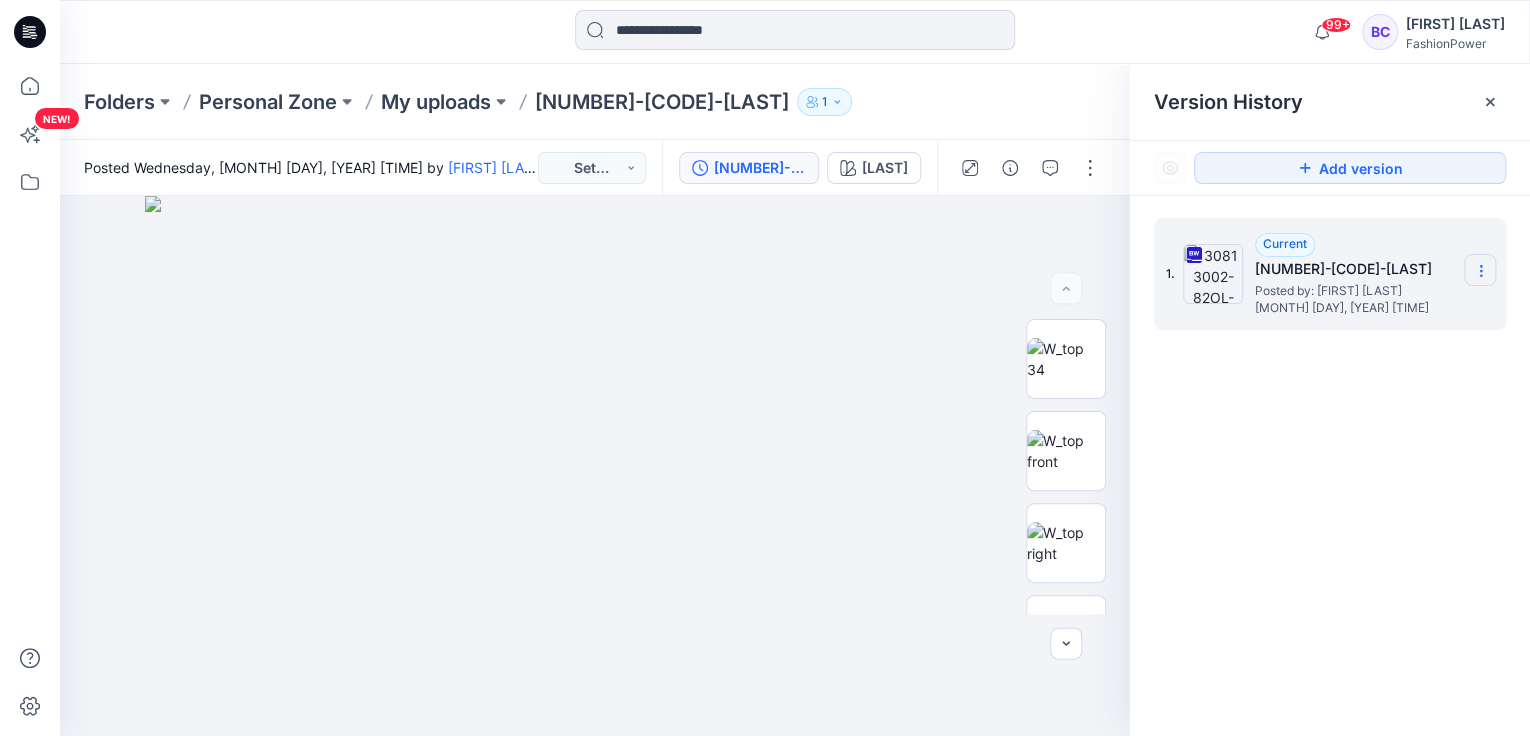 click at bounding box center (1480, 270) 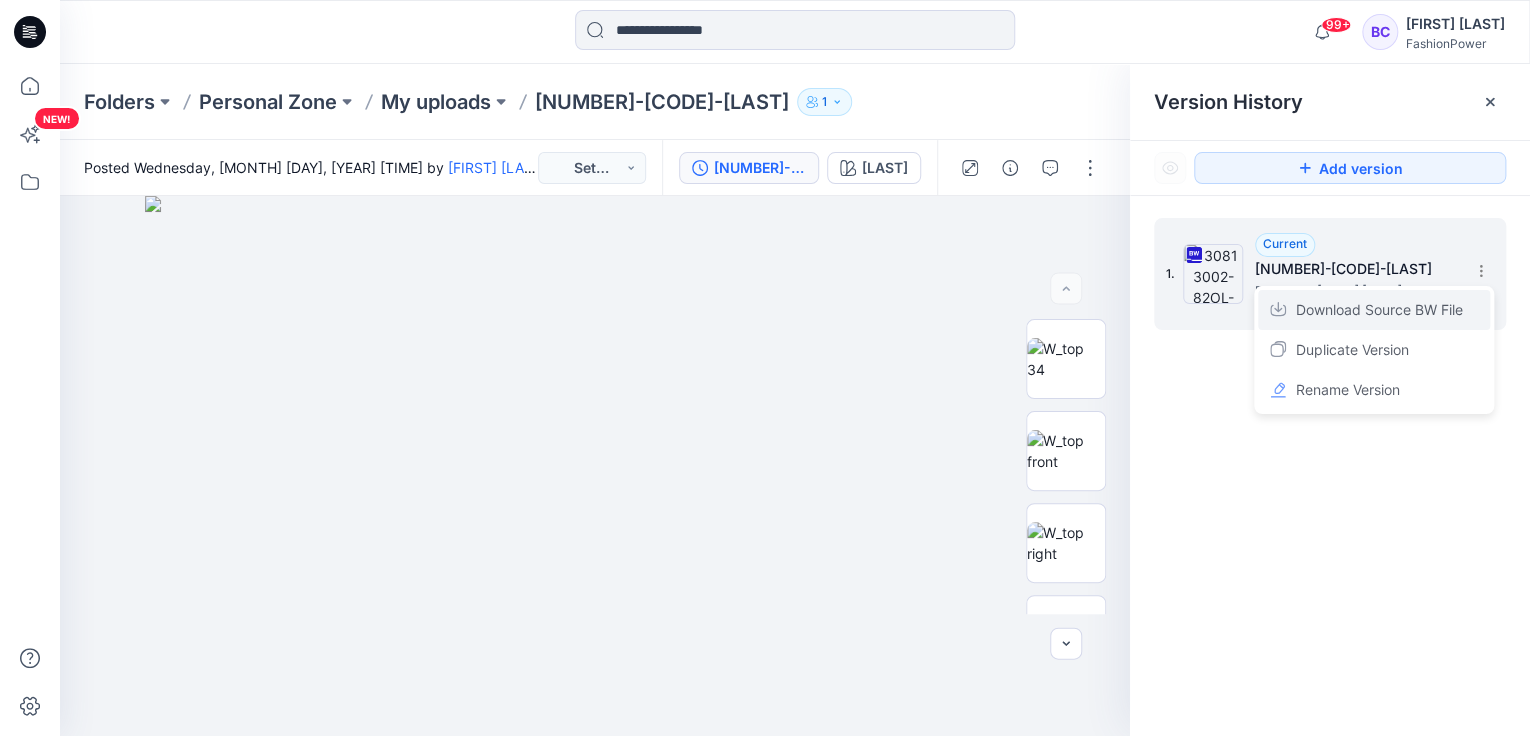 click on "Download Source BW File" at bounding box center [1379, 310] 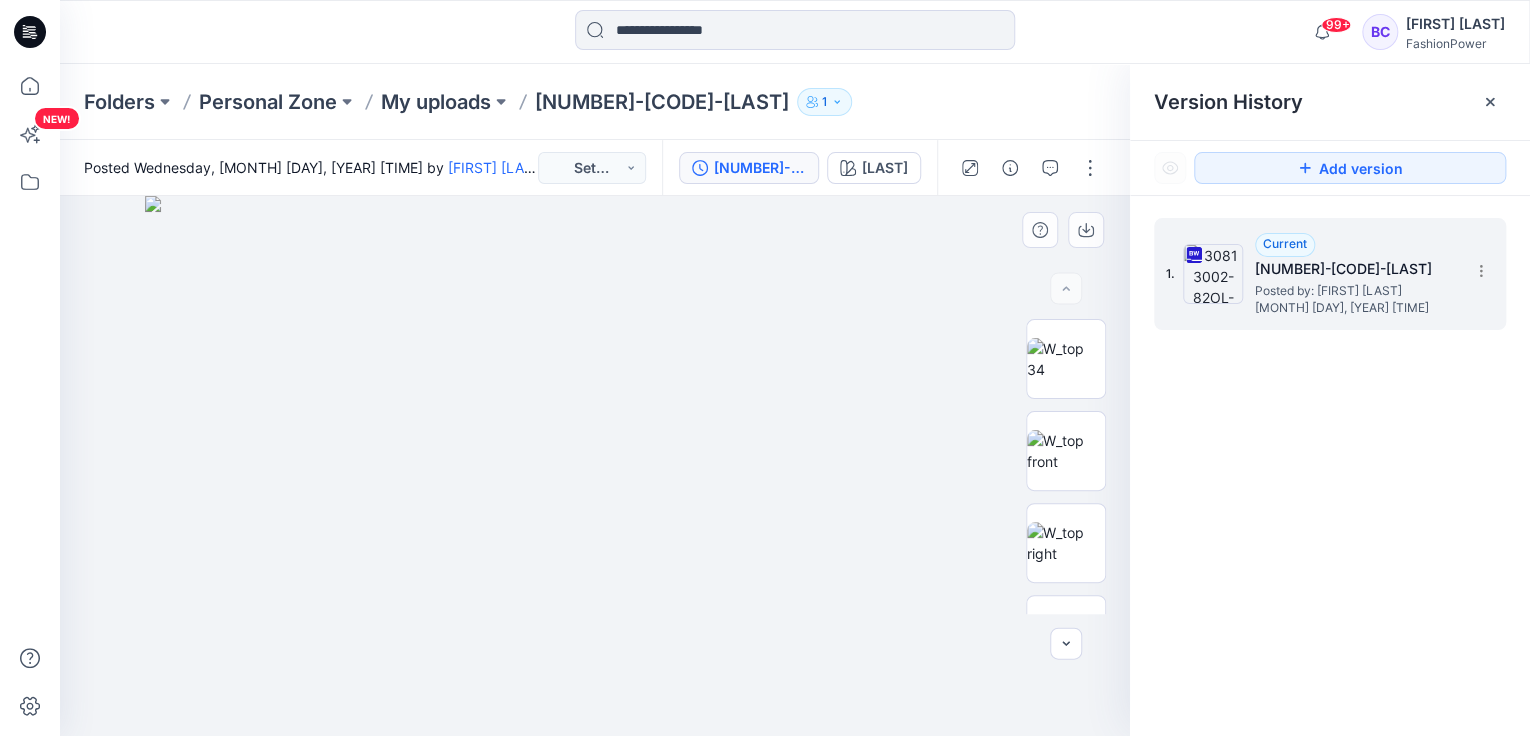 drag, startPoint x: 689, startPoint y: 637, endPoint x: 976, endPoint y: 544, distance: 301.6919 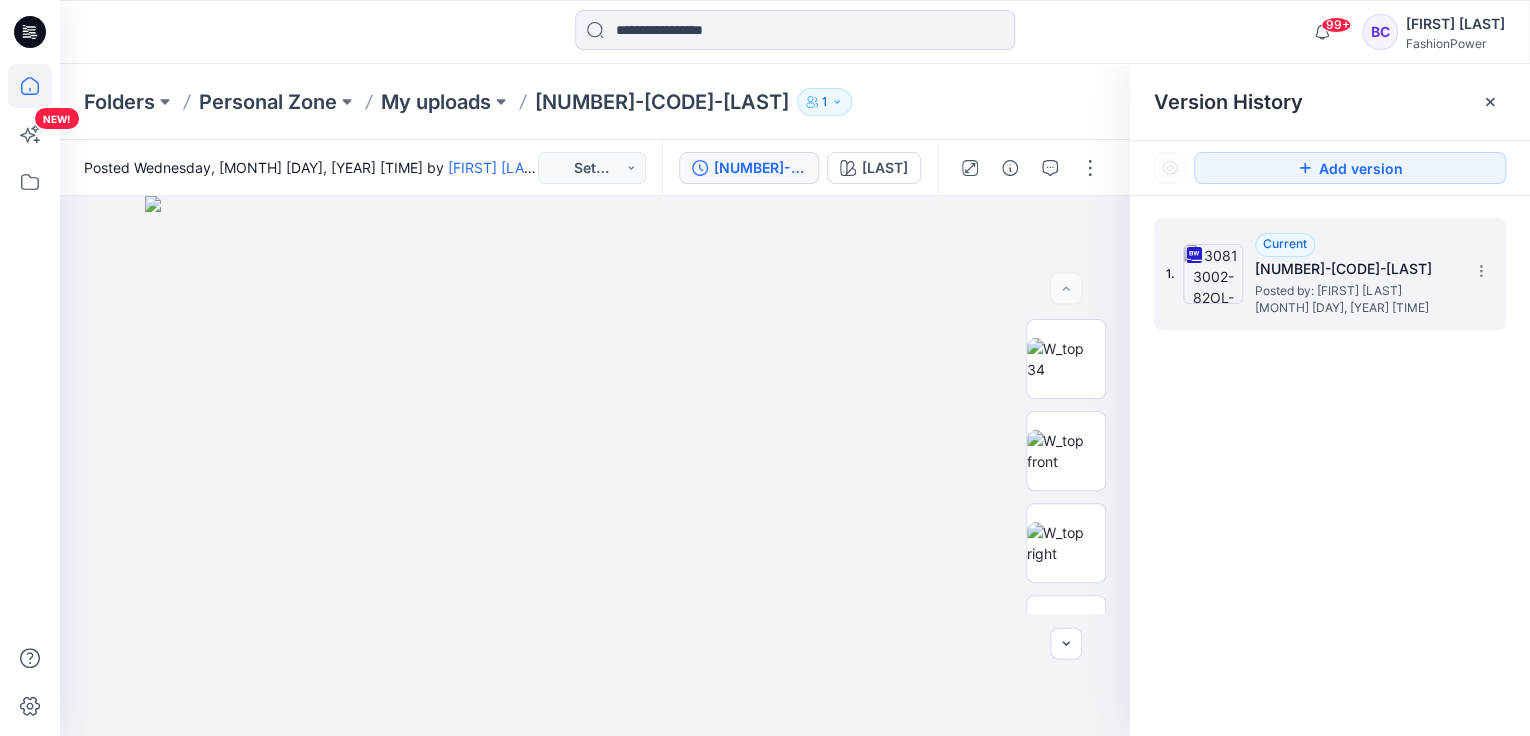 click 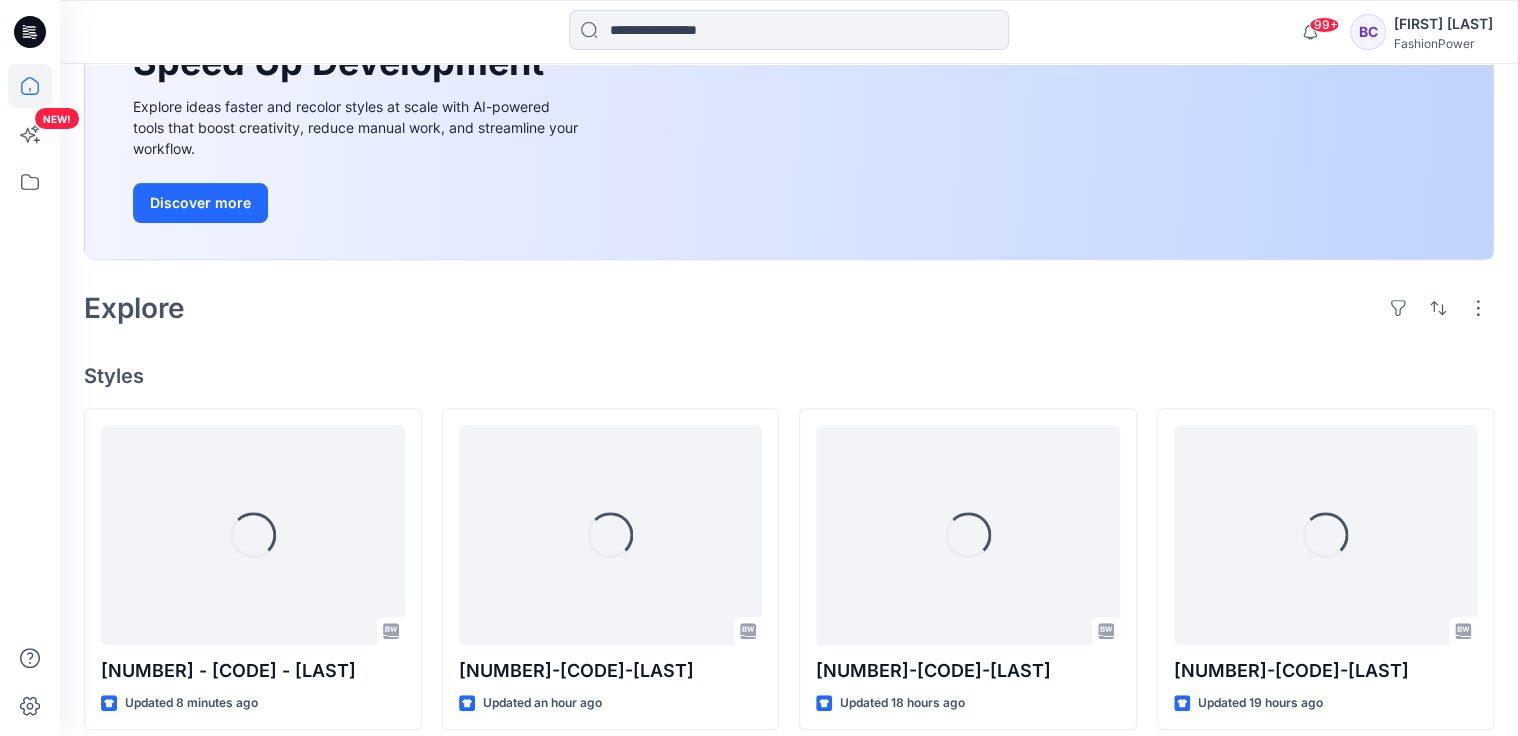 scroll, scrollTop: 400, scrollLeft: 0, axis: vertical 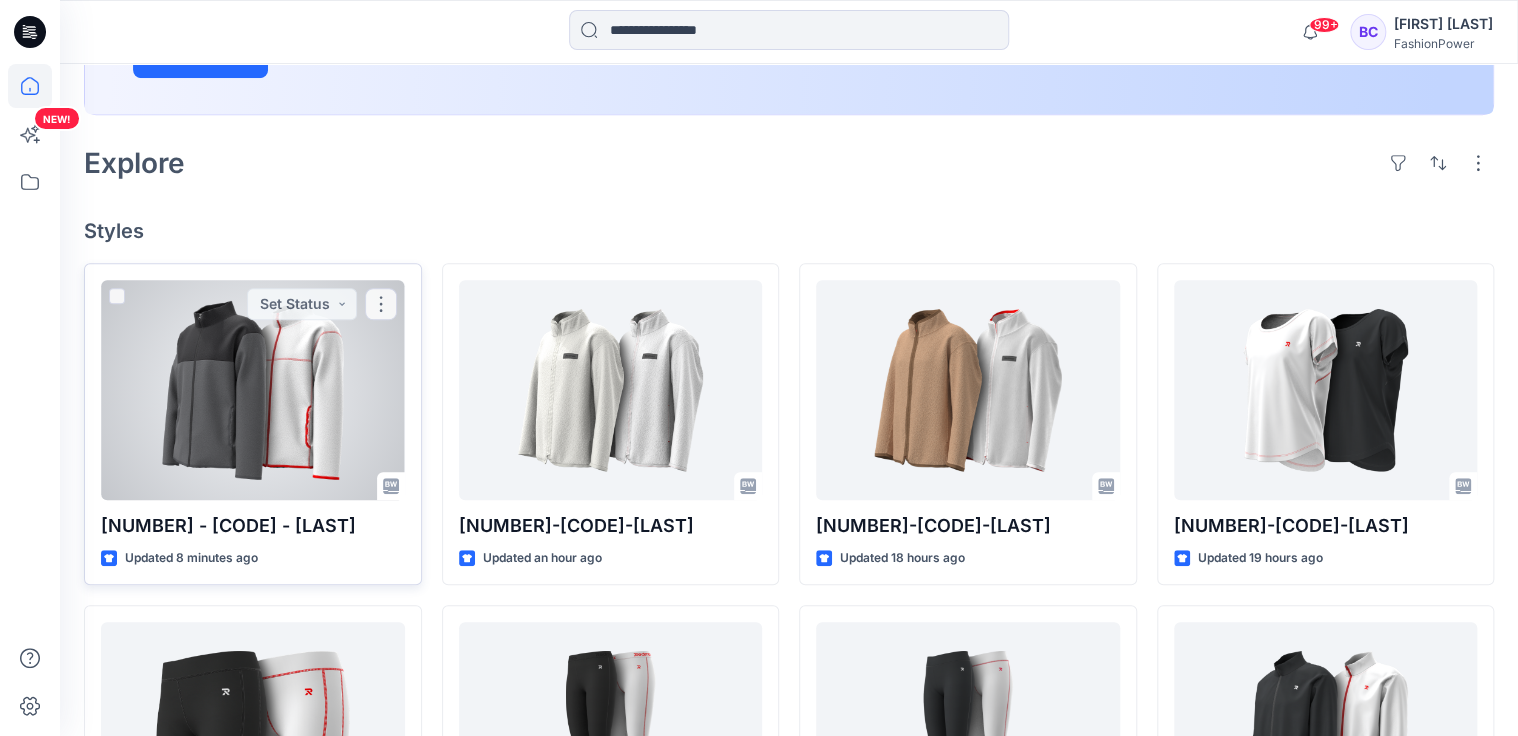 click at bounding box center [253, 390] 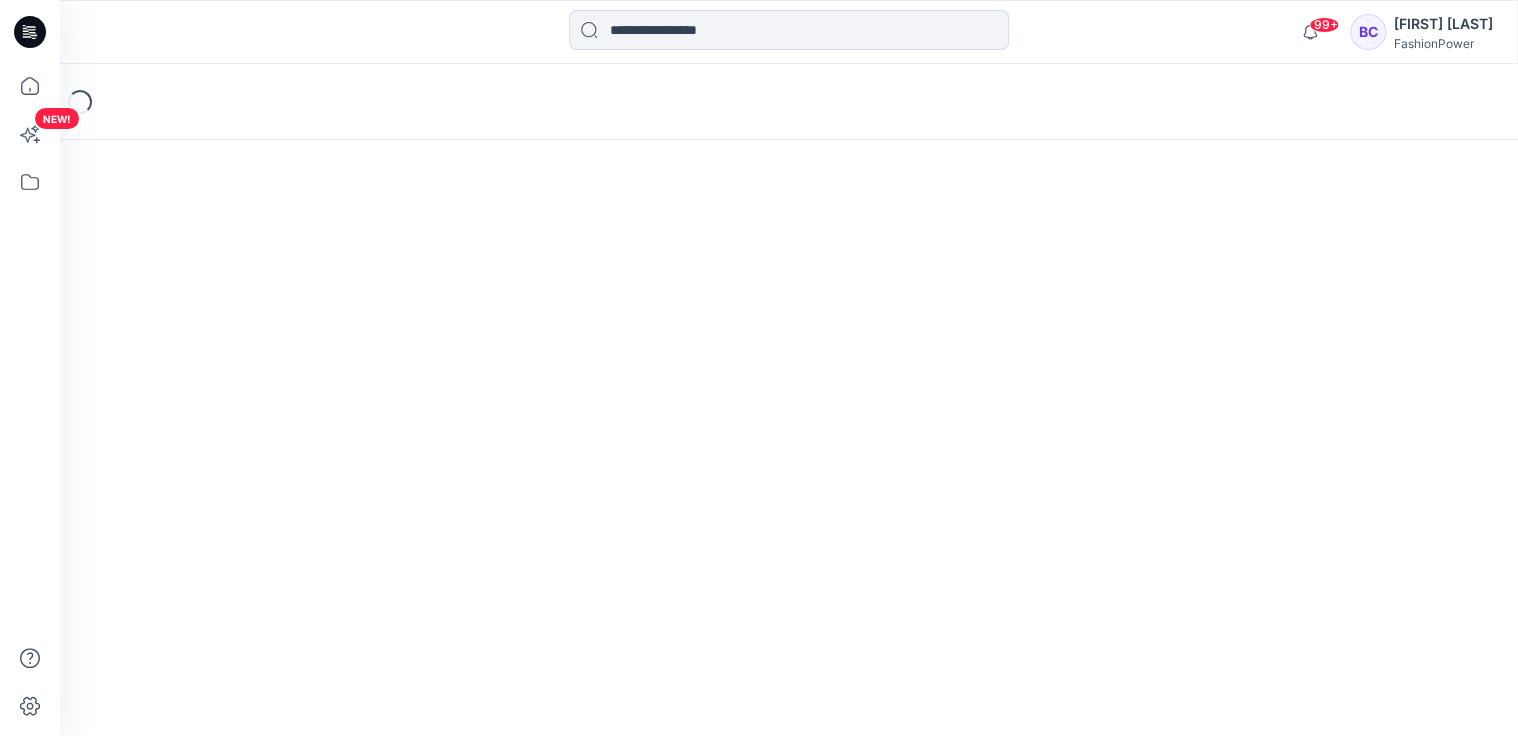 scroll, scrollTop: 0, scrollLeft: 0, axis: both 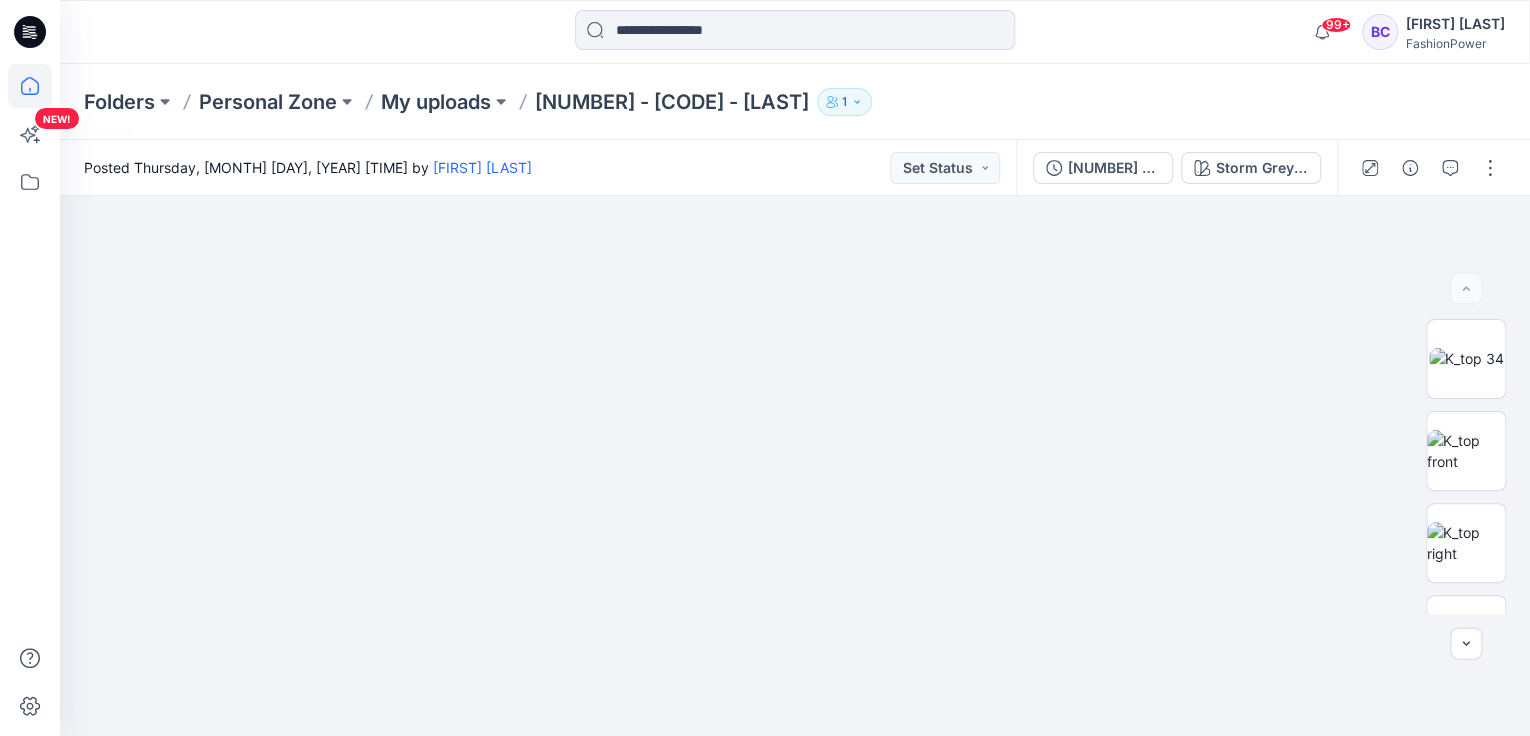 click 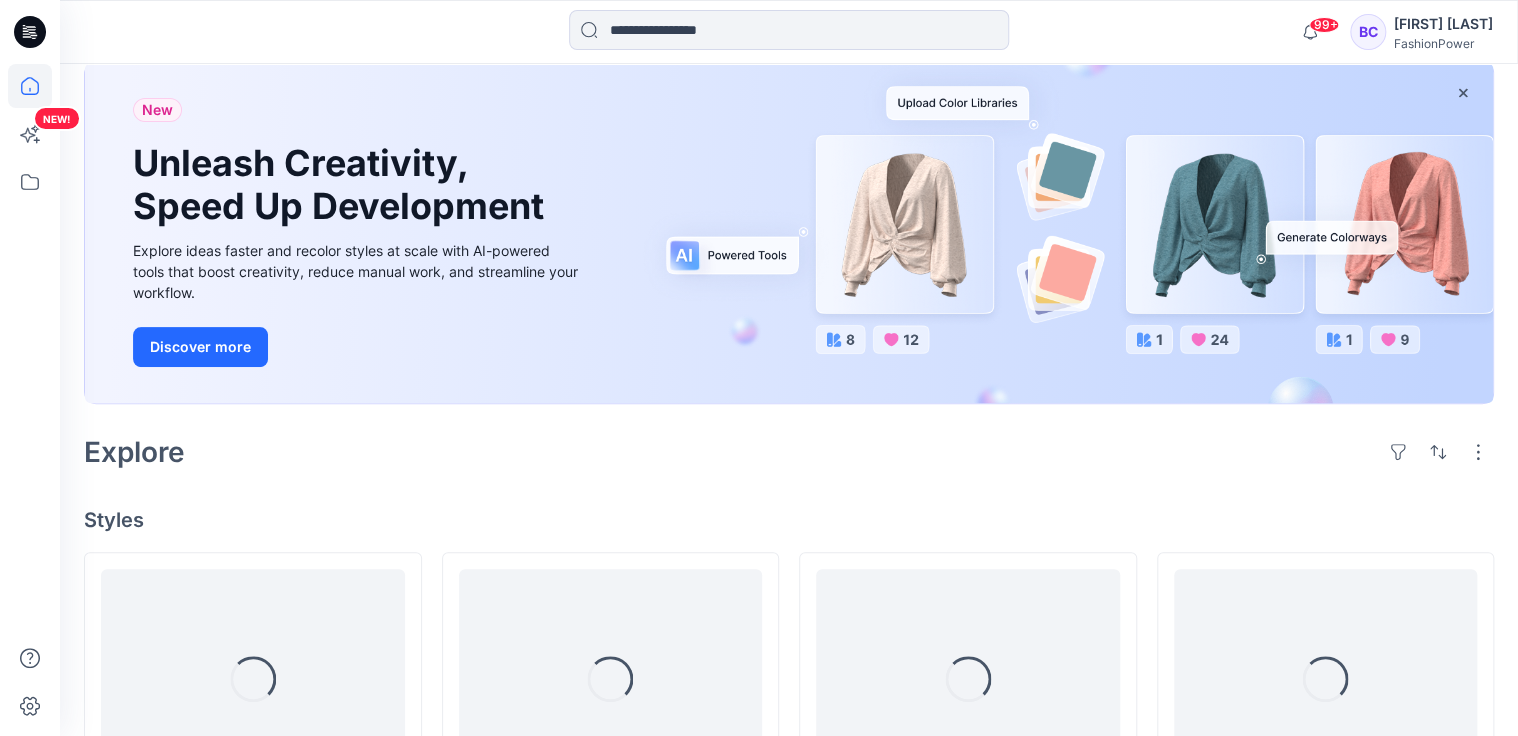 scroll, scrollTop: 240, scrollLeft: 0, axis: vertical 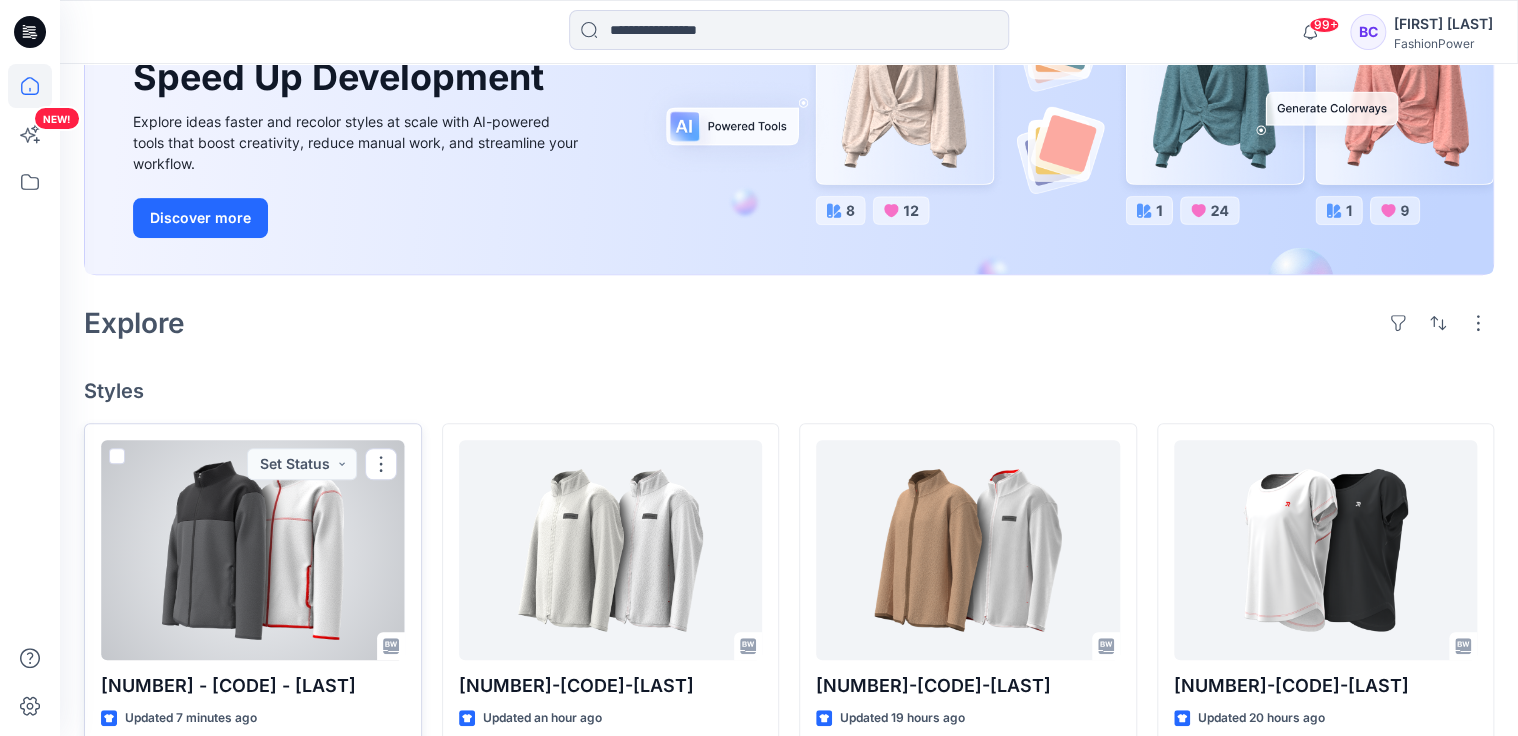 click at bounding box center [253, 550] 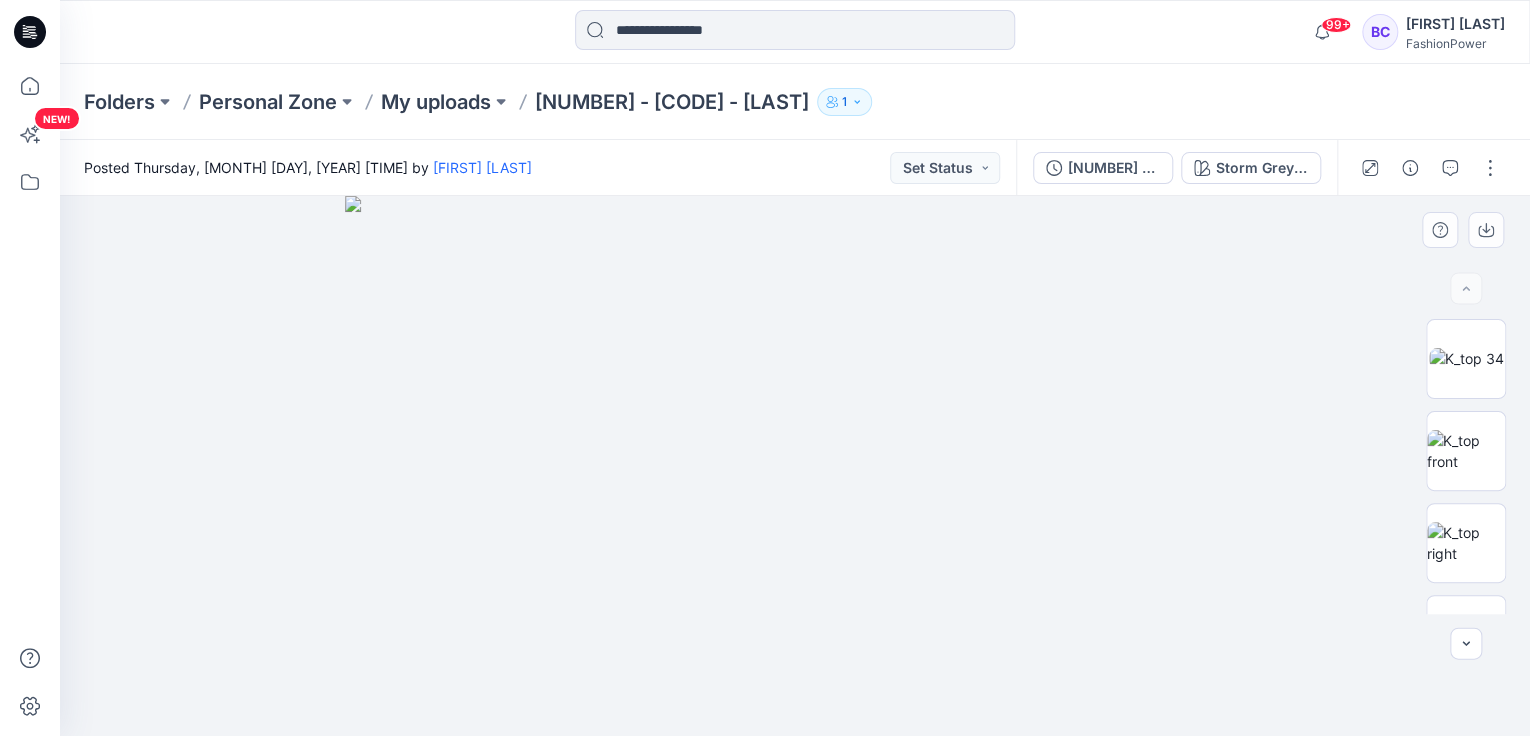 click at bounding box center [795, 466] 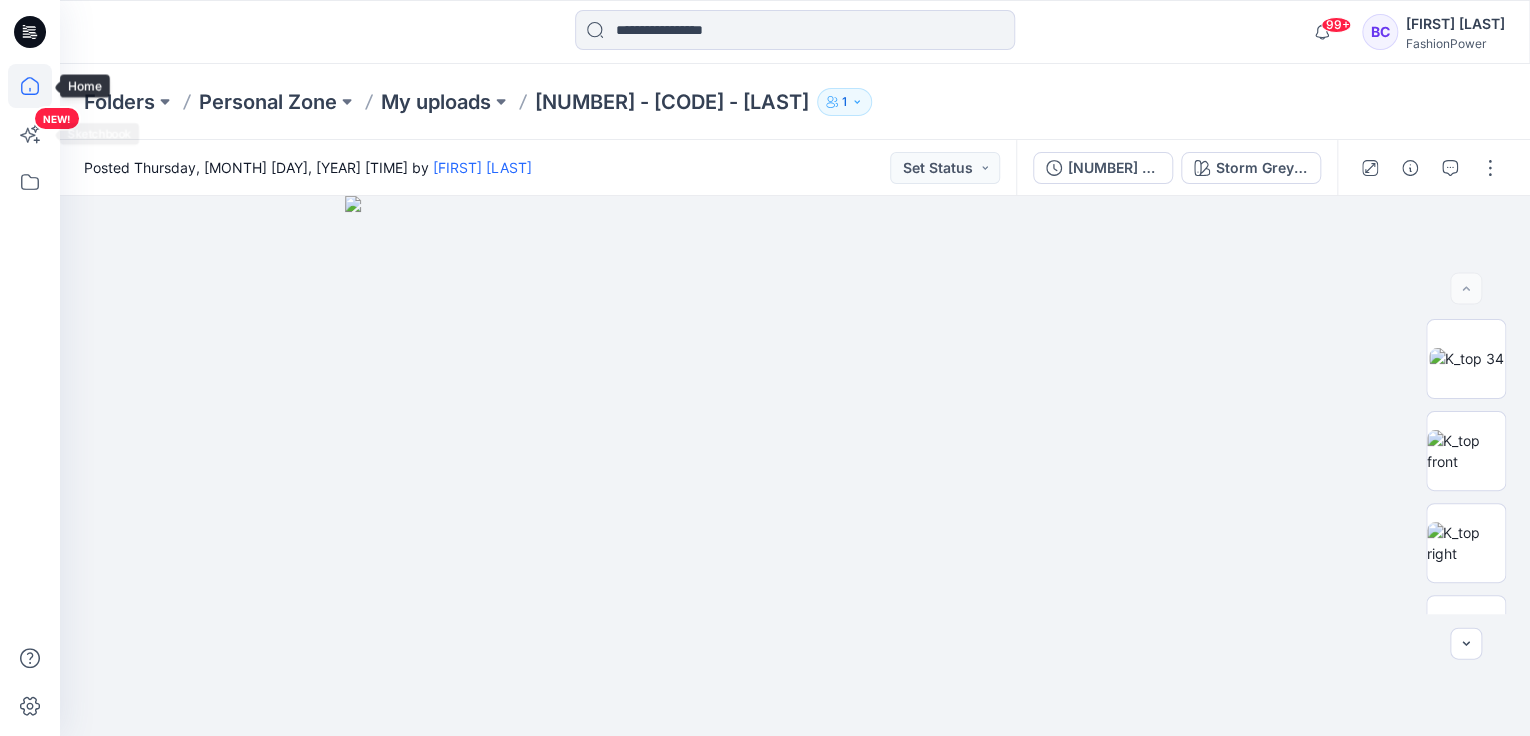 click 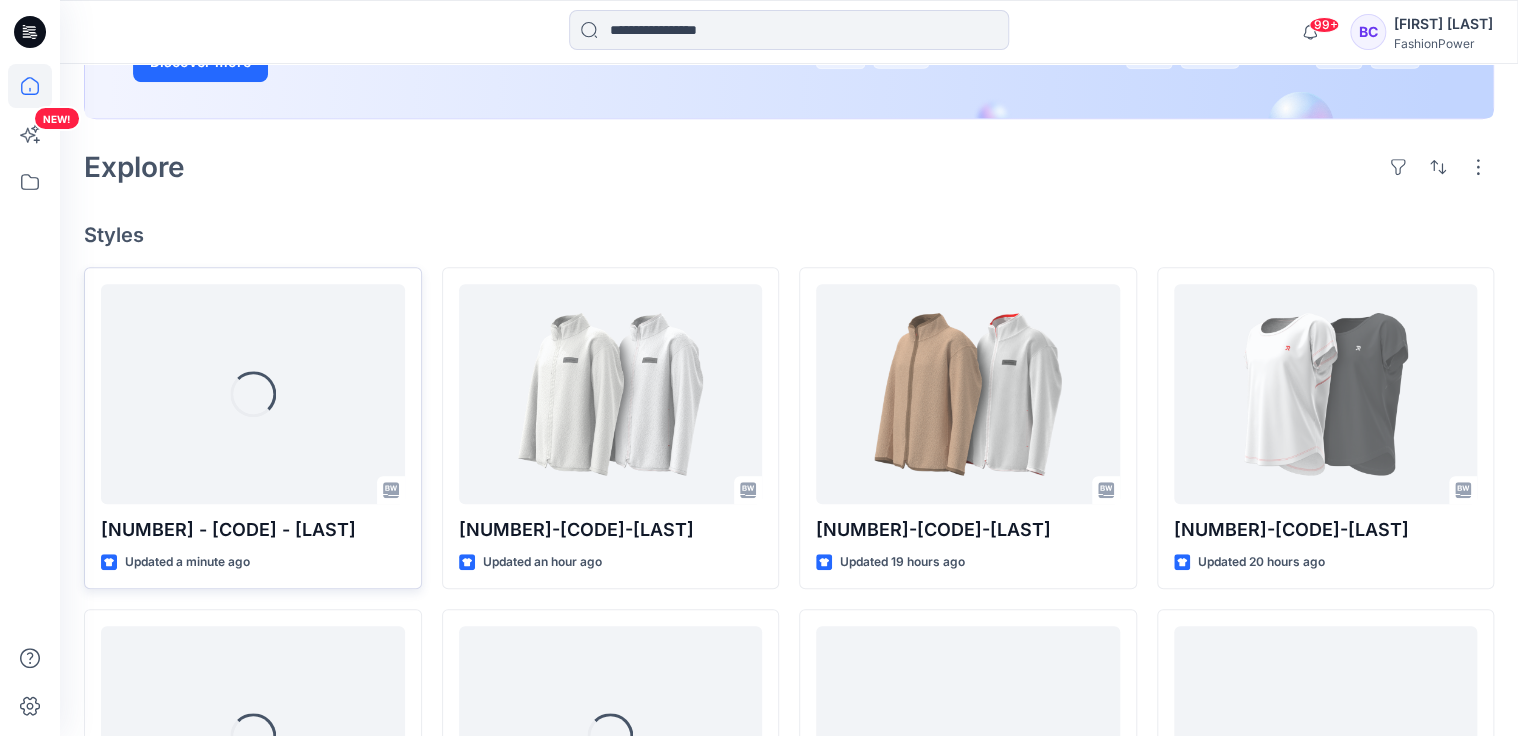 scroll, scrollTop: 480, scrollLeft: 0, axis: vertical 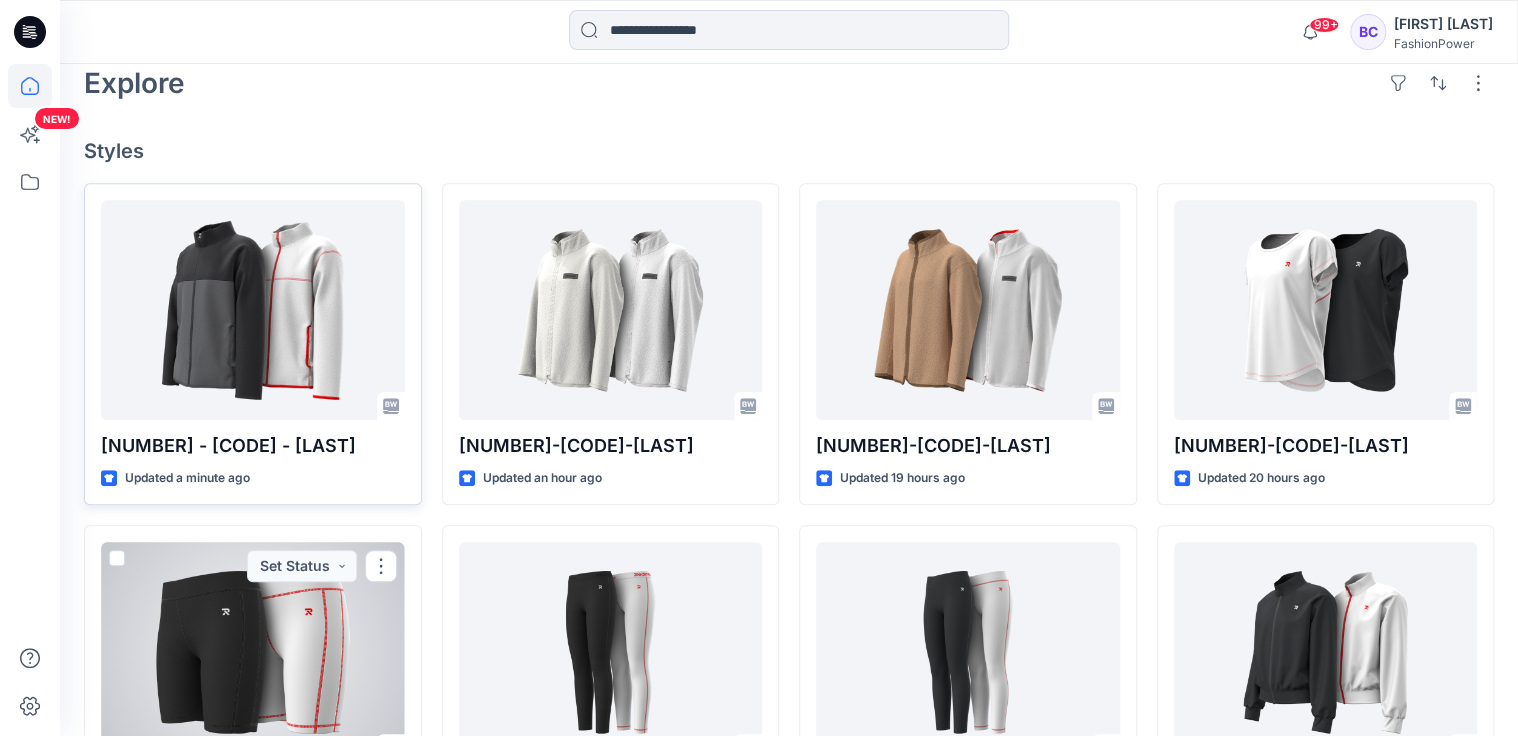 click at bounding box center (253, 310) 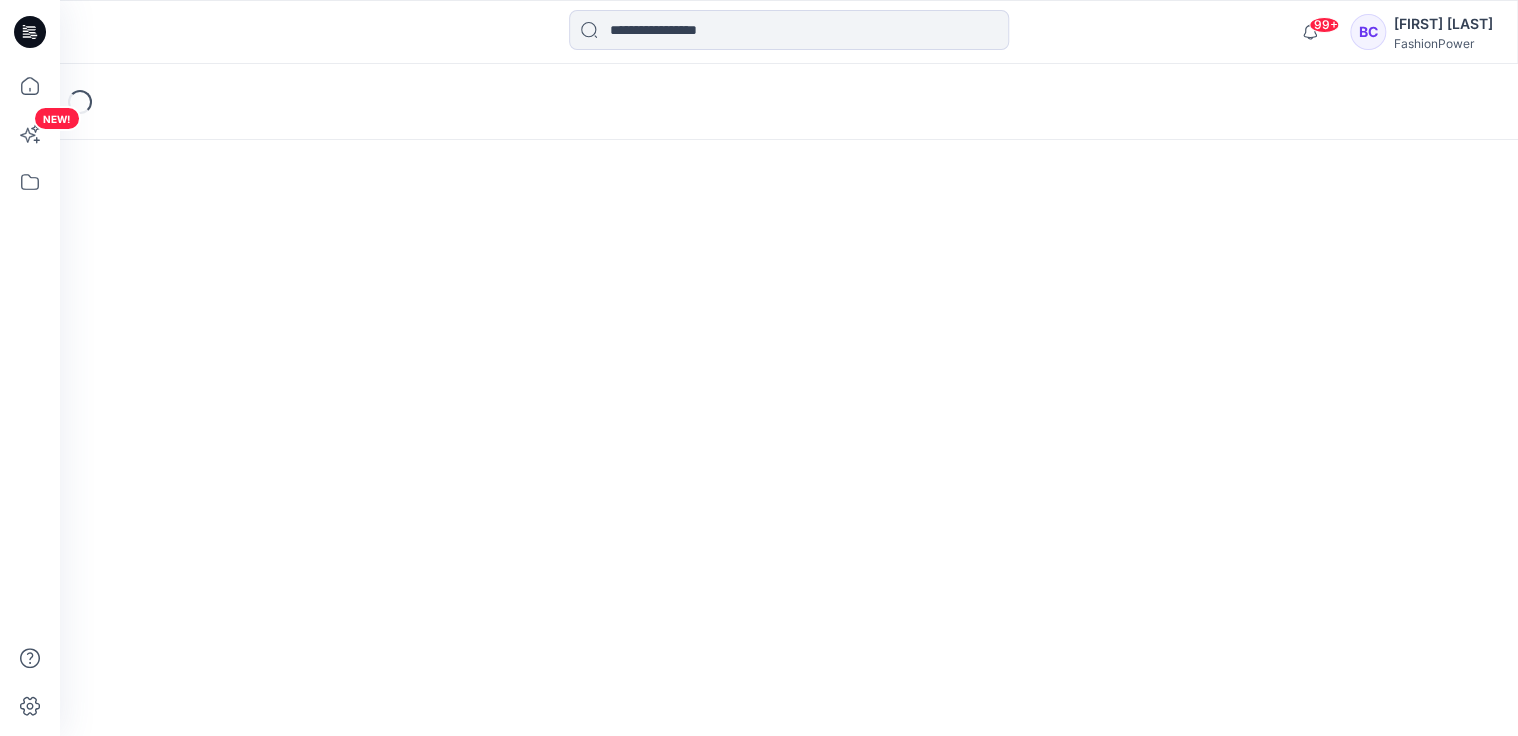 scroll, scrollTop: 0, scrollLeft: 0, axis: both 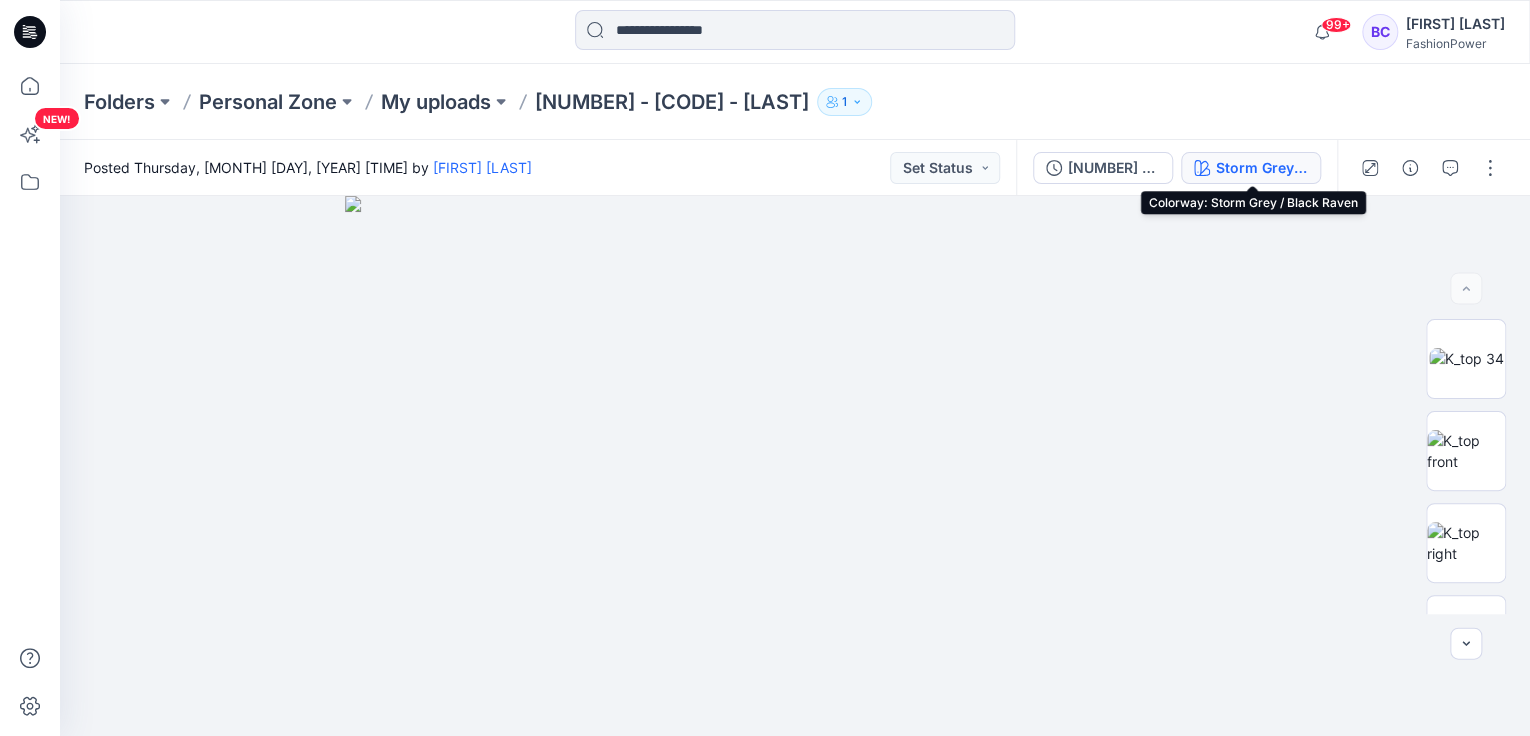 click on "Storm Grey / Black Raven" at bounding box center (1262, 168) 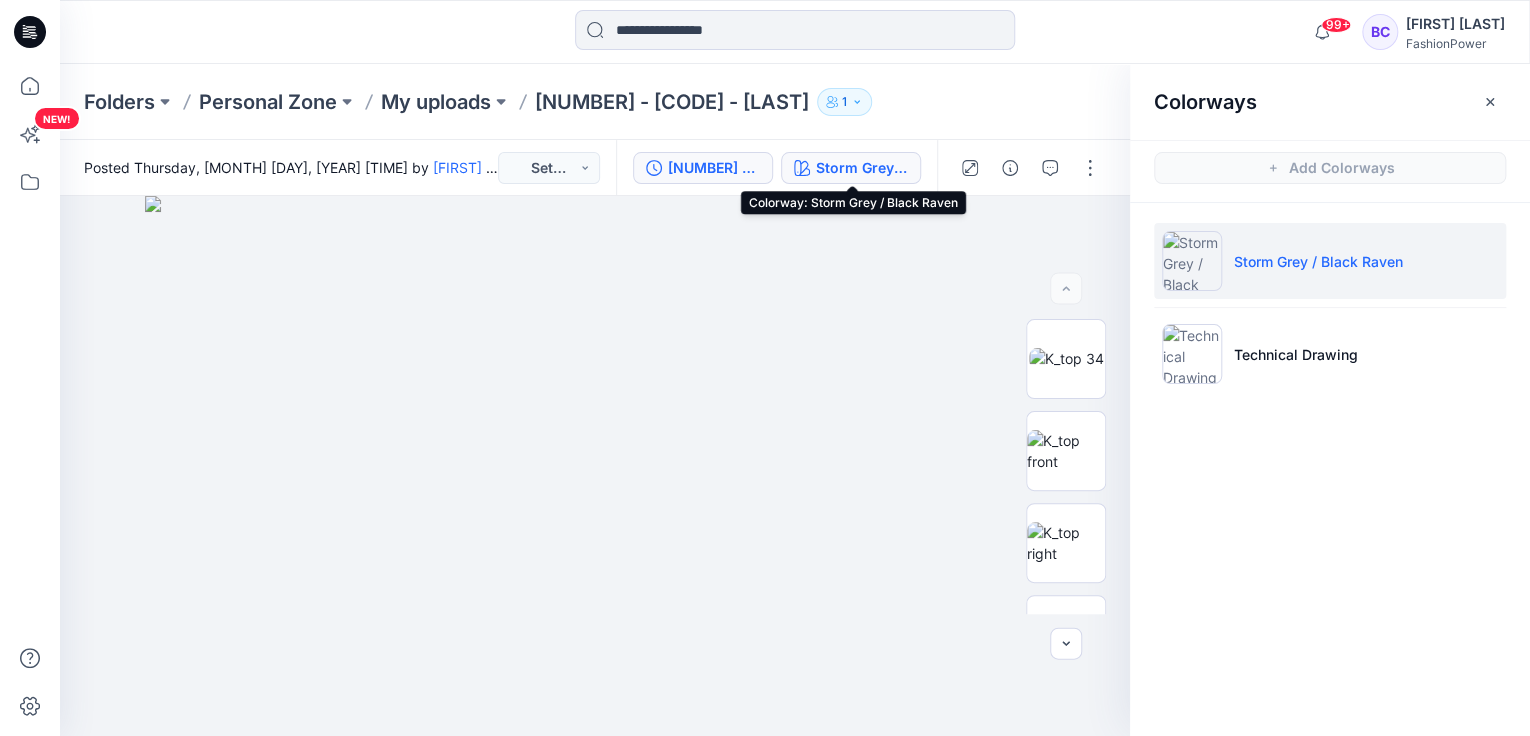 click on "[NUMBER] - [CODE] - [LAST]" at bounding box center [714, 168] 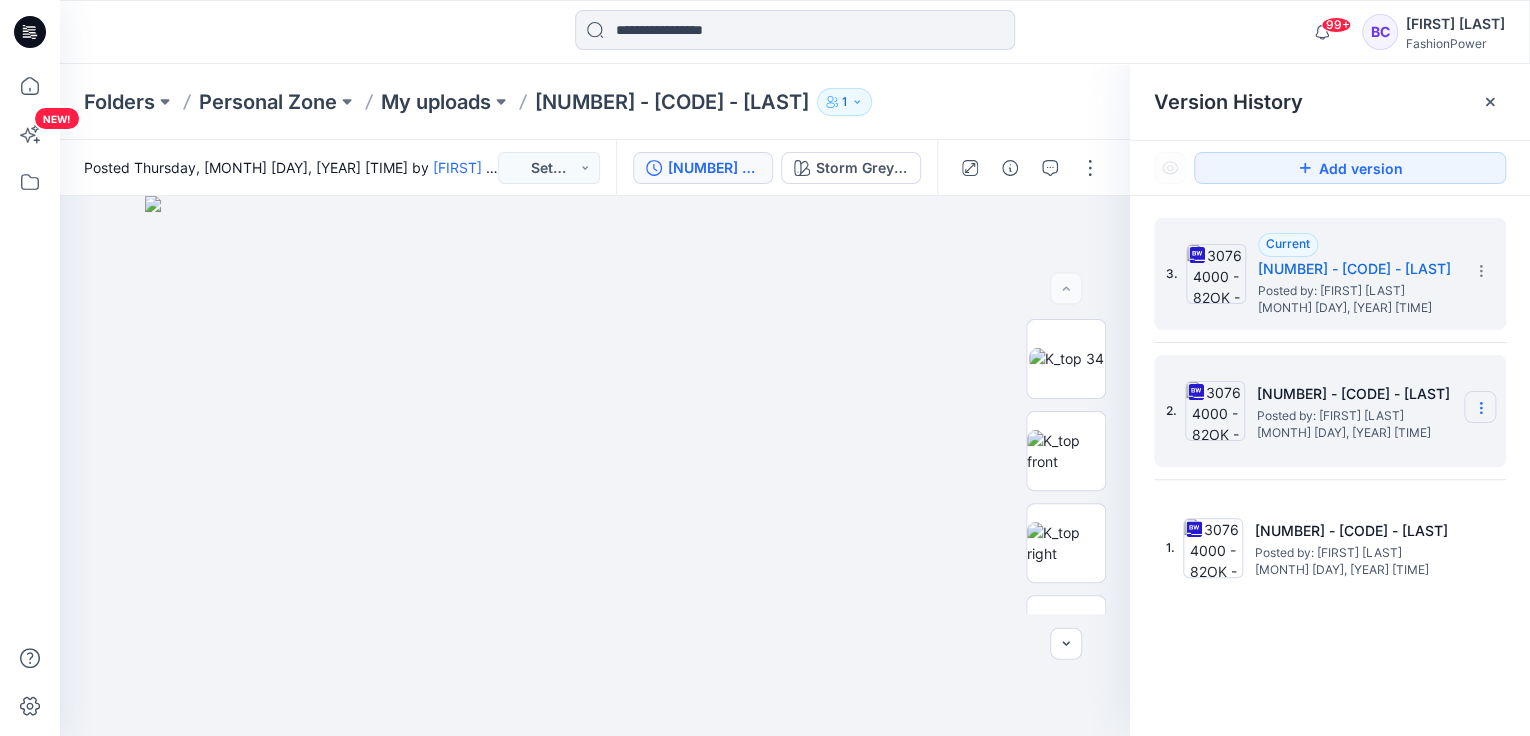 click at bounding box center [1480, 407] 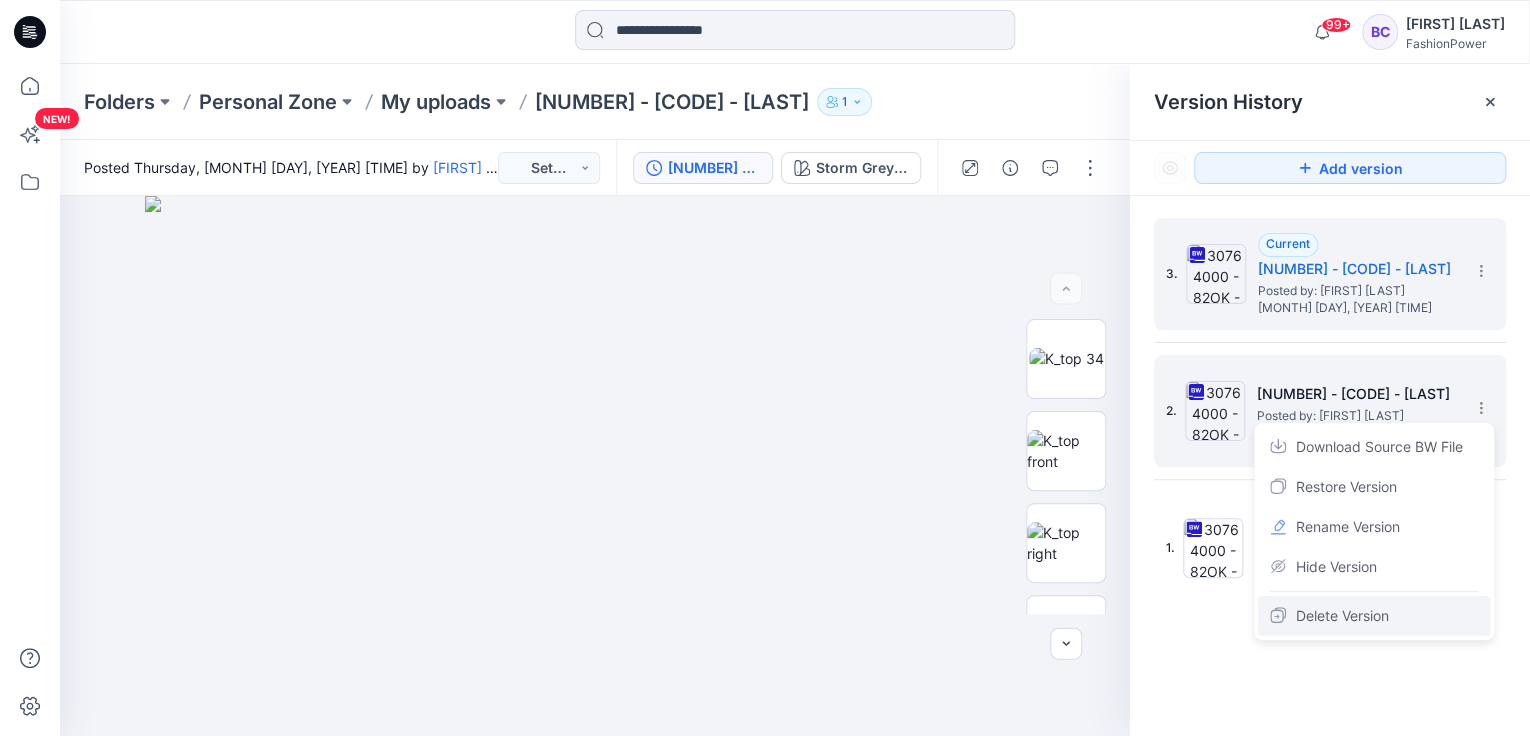 click on "Delete Version" at bounding box center [1342, 616] 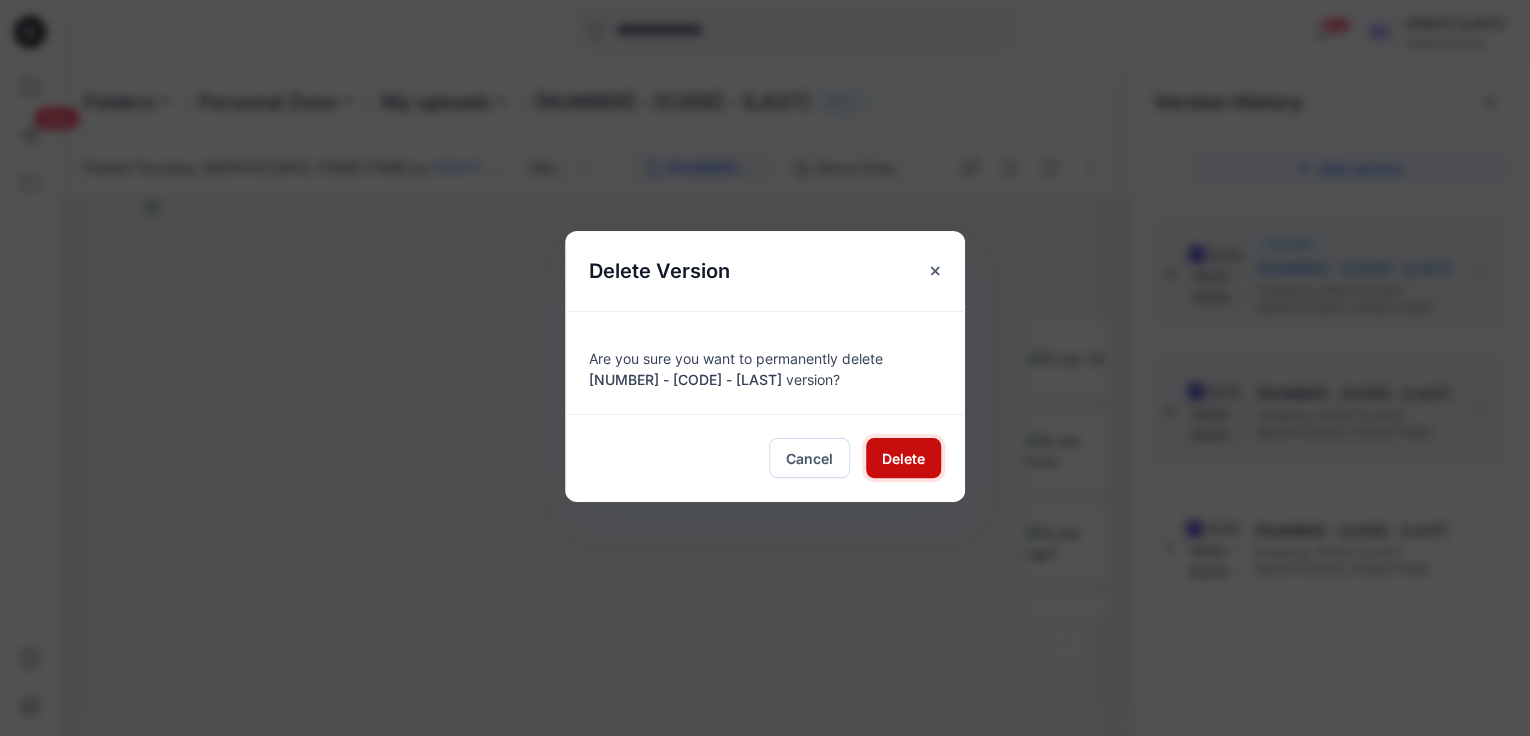 click on "Delete" at bounding box center [903, 458] 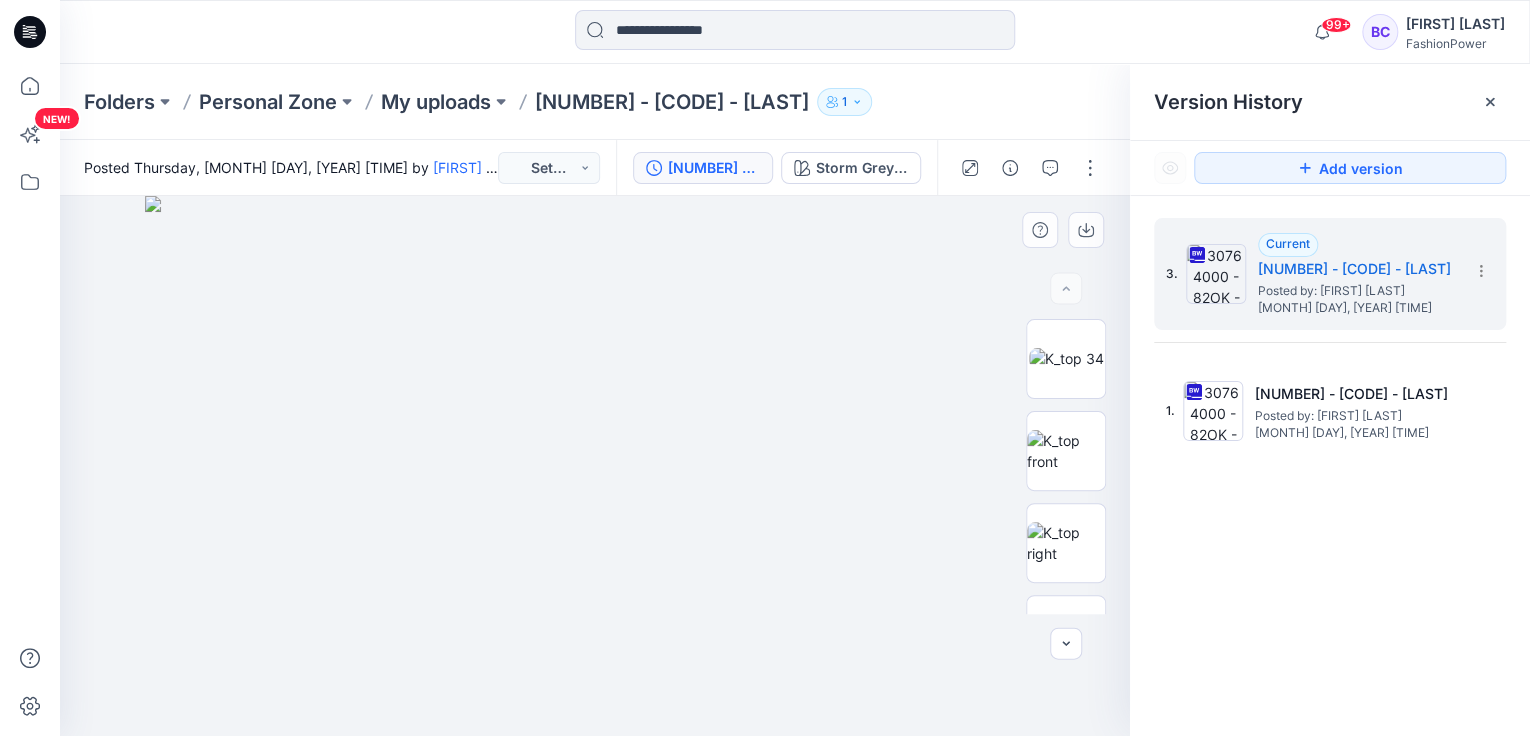 click at bounding box center [595, 466] 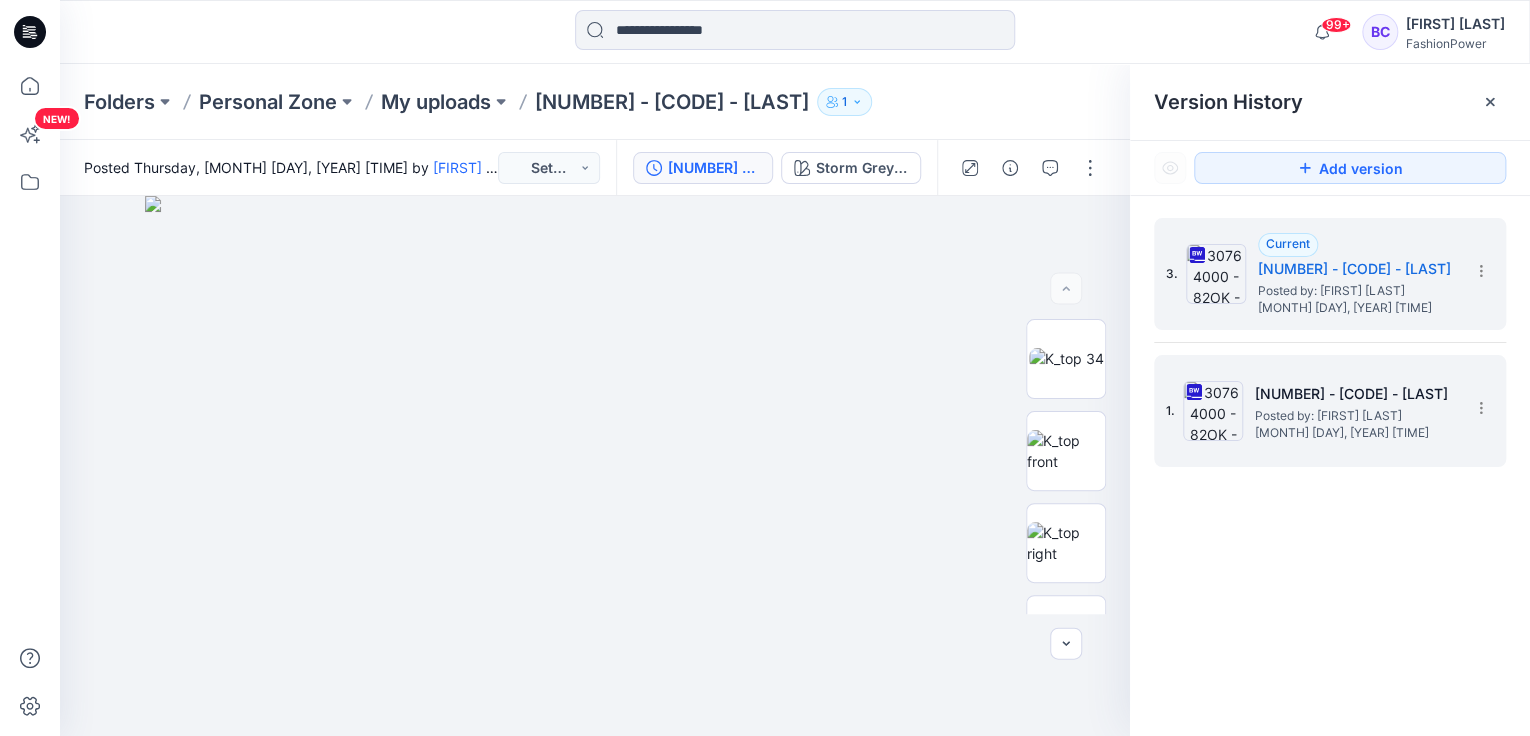 click on "[MONTH] [DAY], [YEAR] [TIME]" at bounding box center [1355, 433] 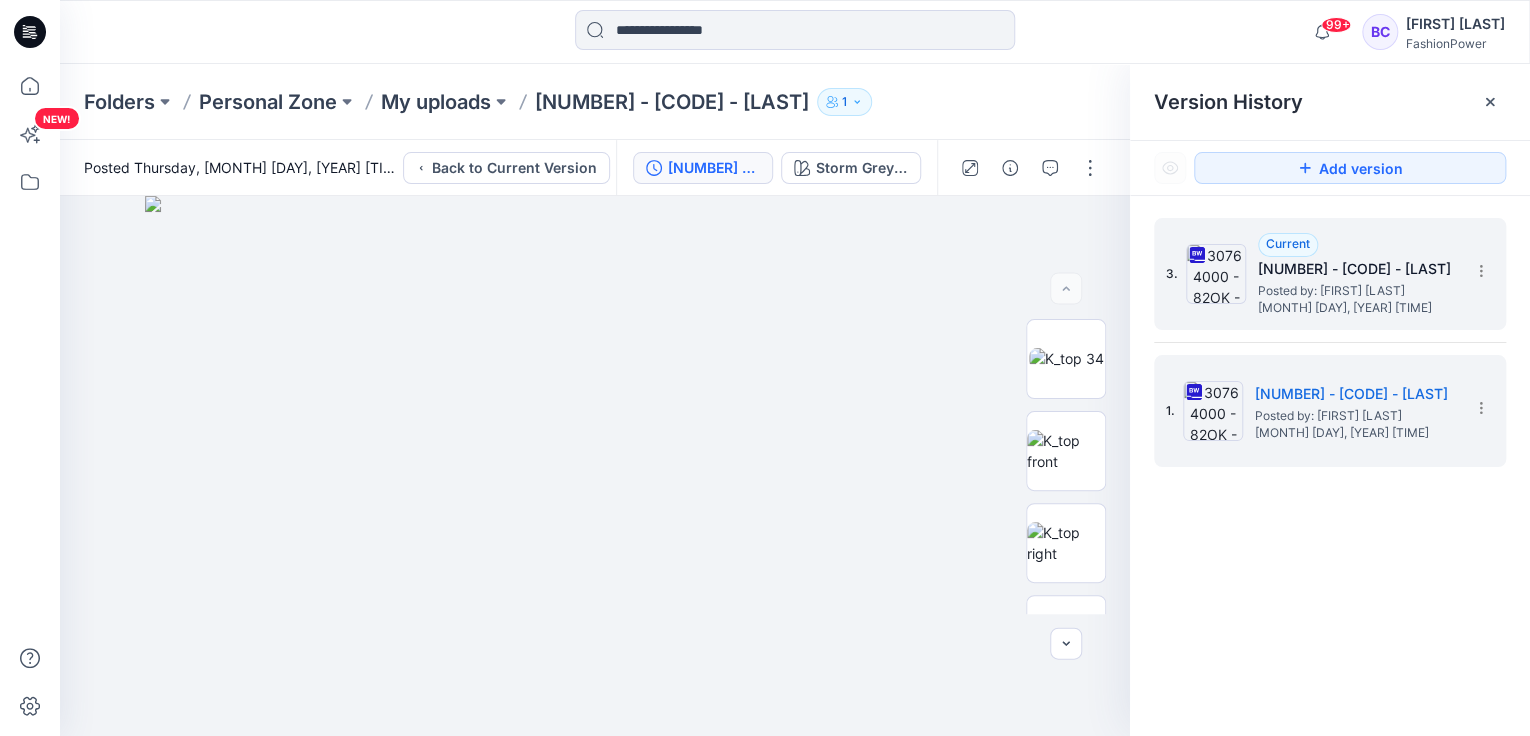 click on "Posted by: [FIRST] [LAST]" at bounding box center [1358, 291] 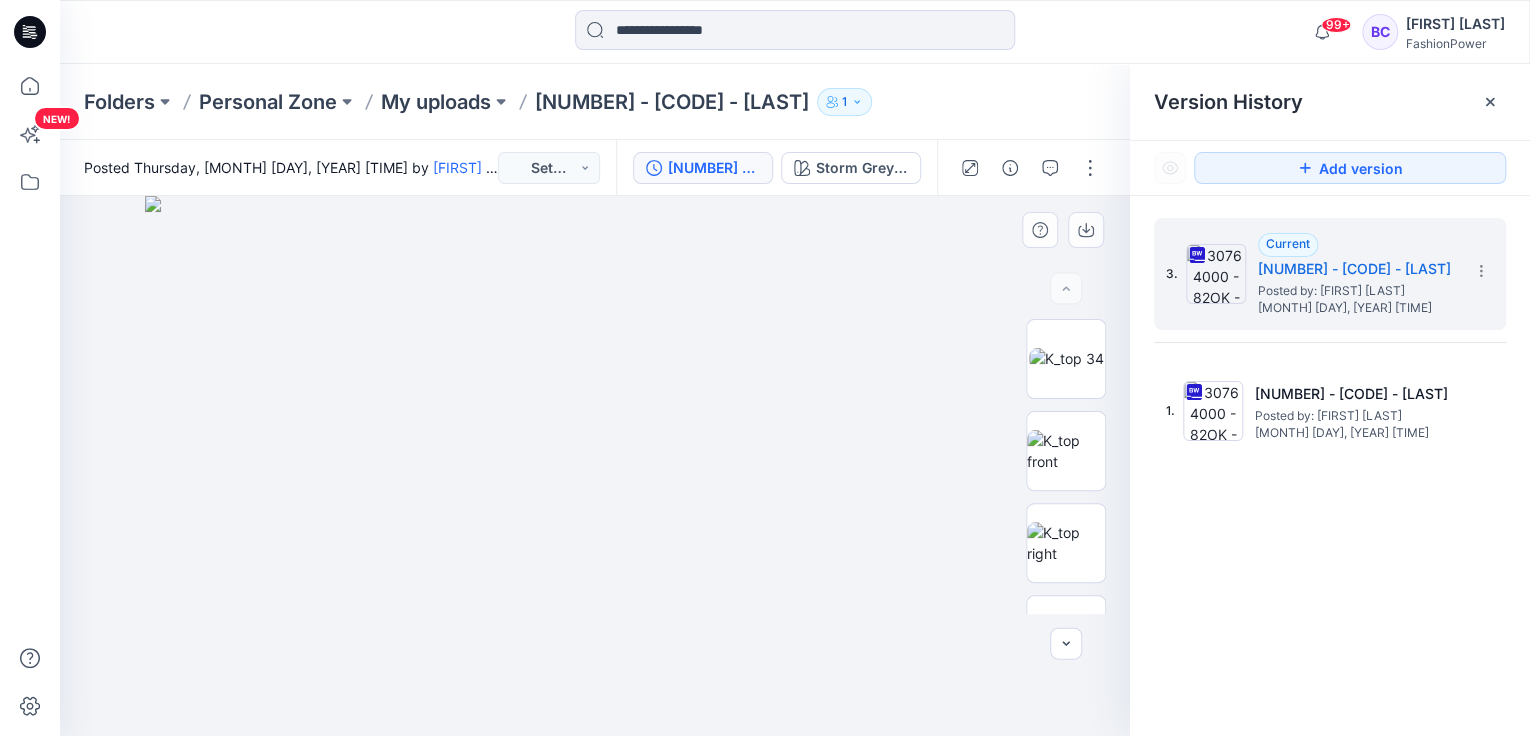 click at bounding box center (595, 466) 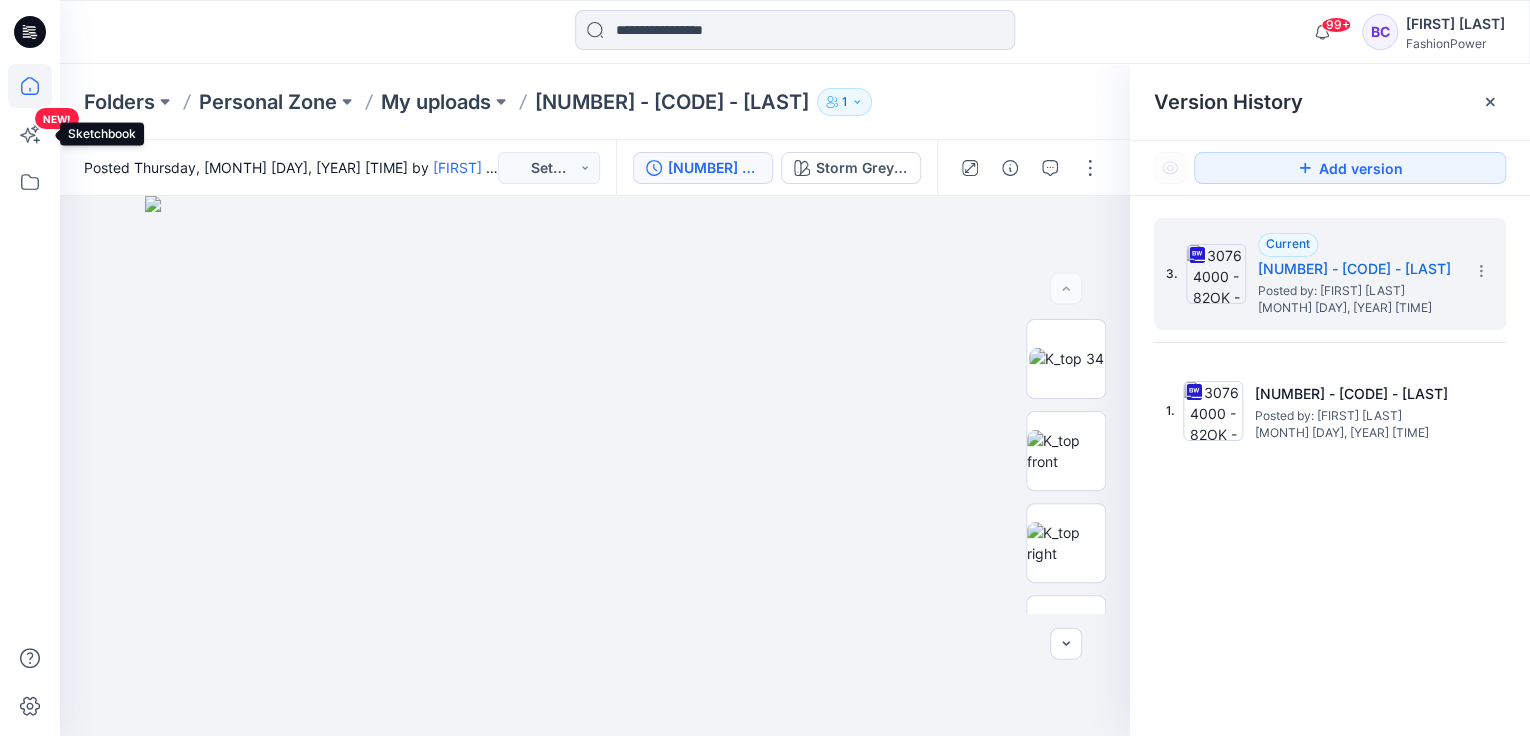 click 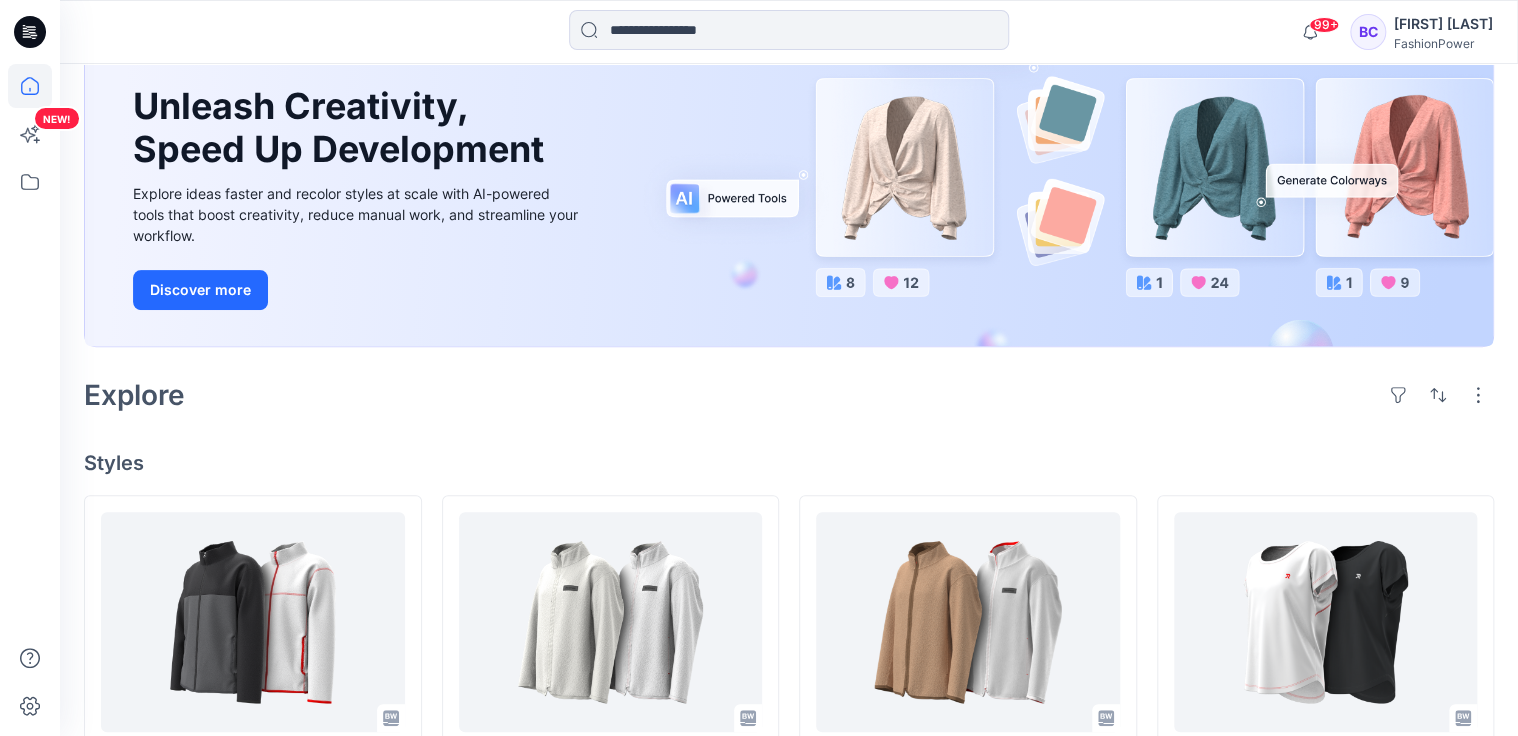 scroll, scrollTop: 320, scrollLeft: 0, axis: vertical 